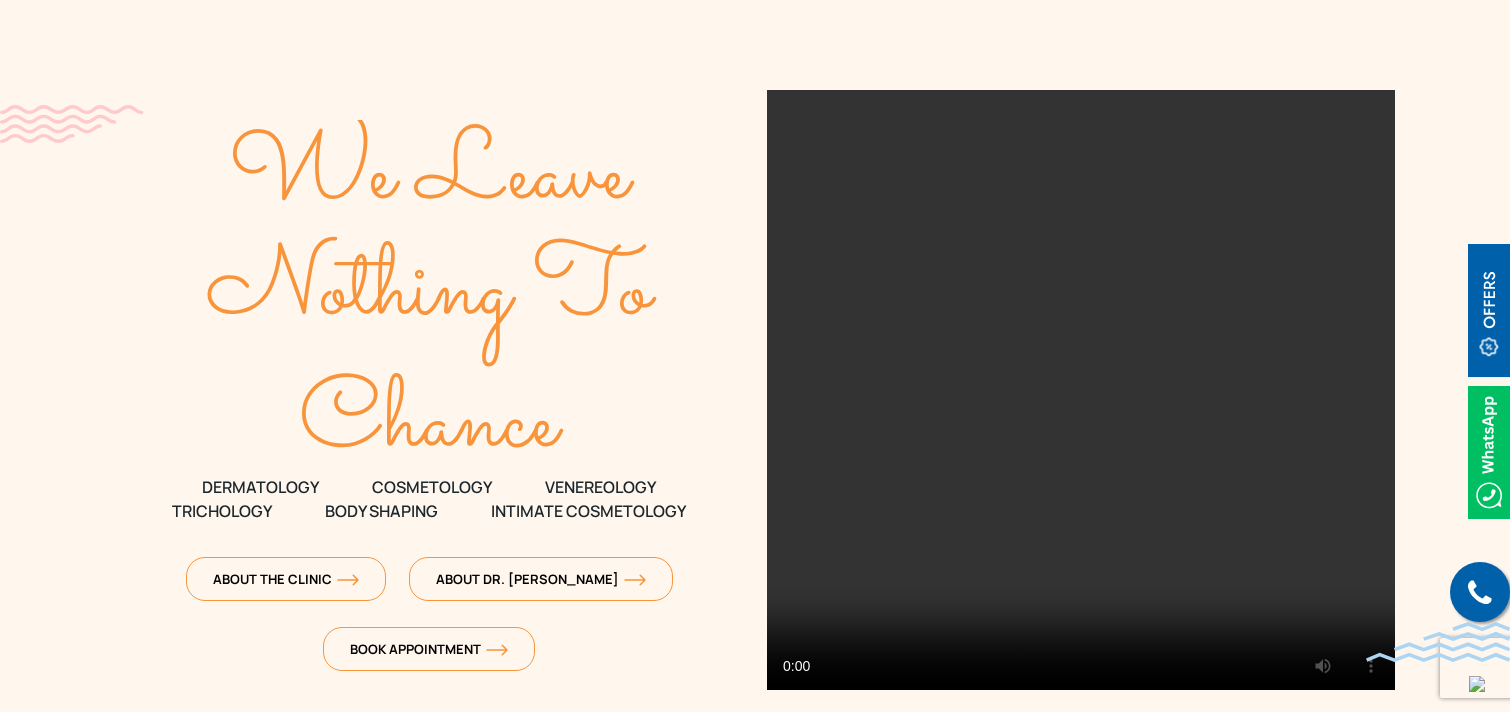 click on "B-Wing, [STREET_ADDRESS]" at bounding box center [606, 8785] 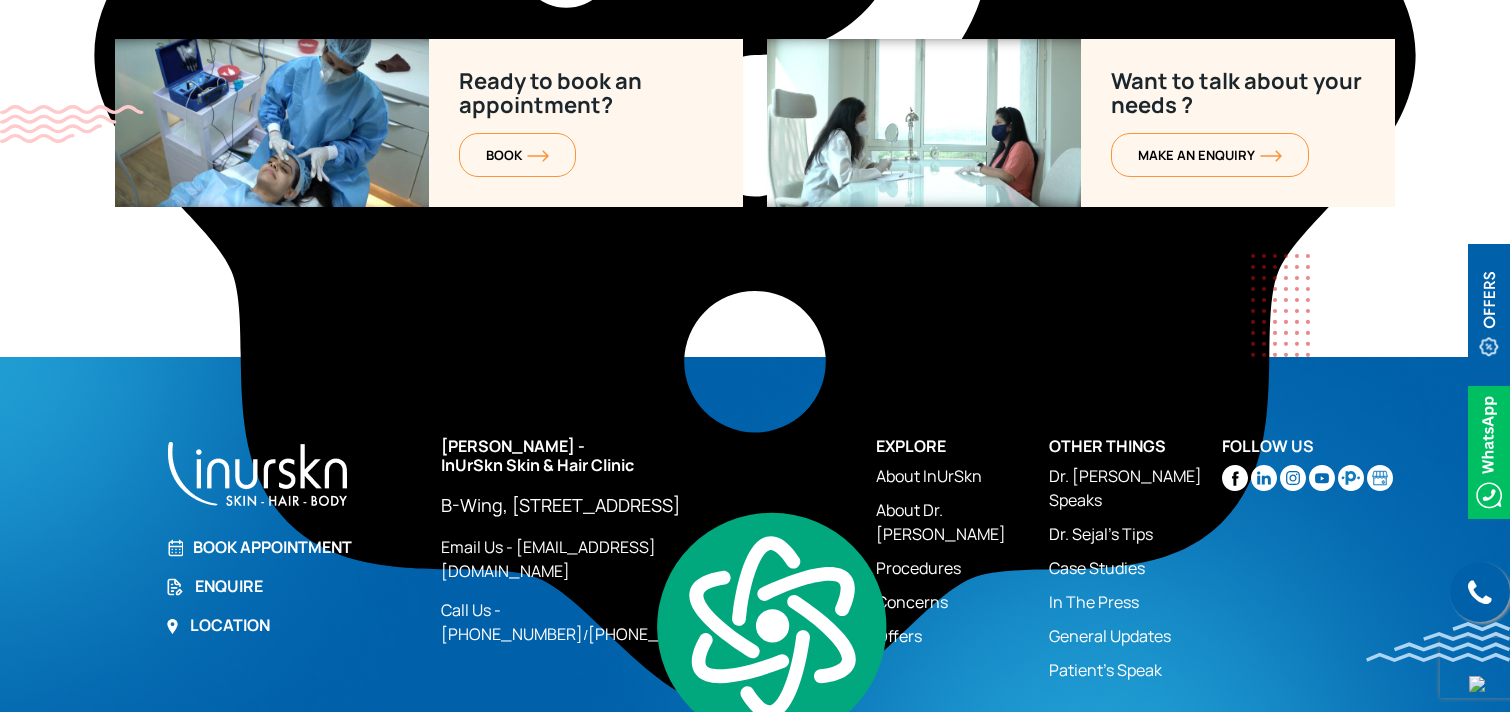 scroll, scrollTop: 0, scrollLeft: 0, axis: both 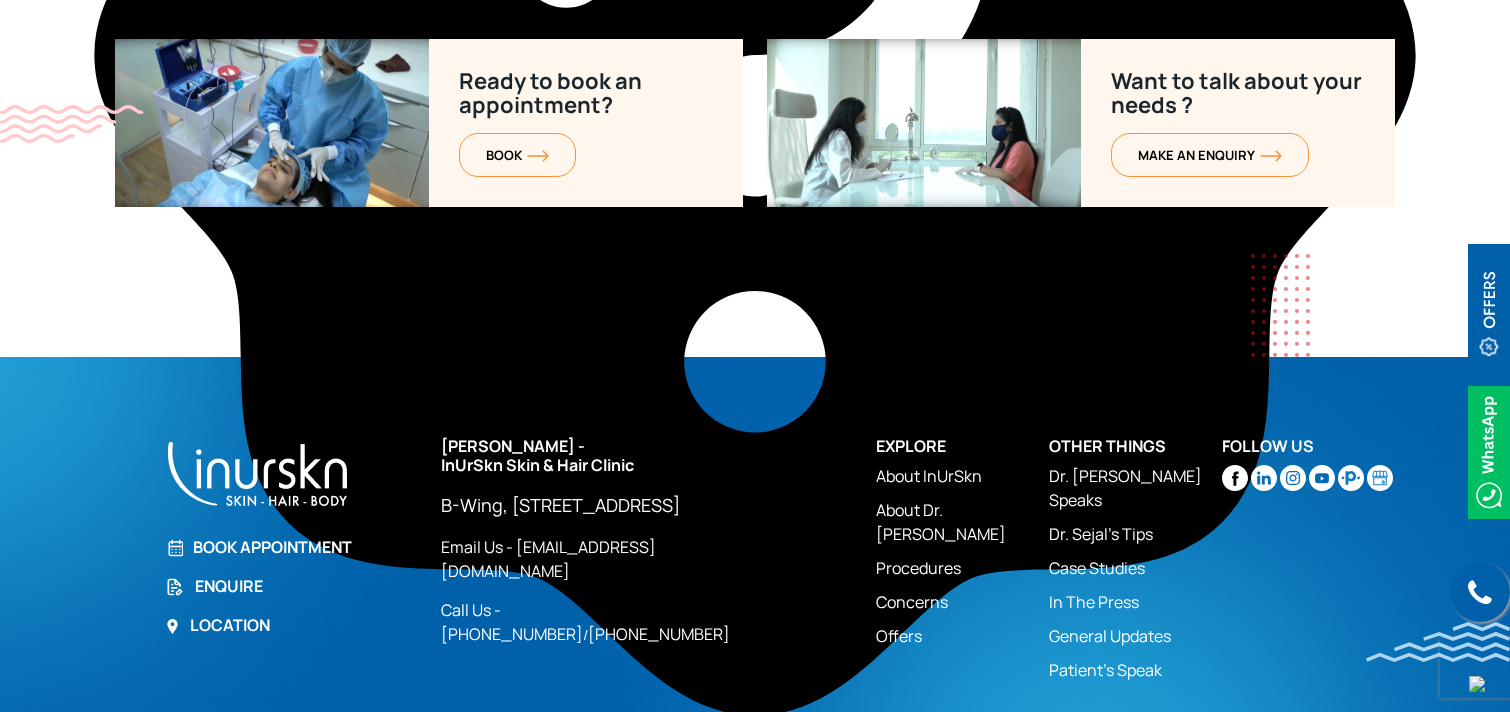 drag, startPoint x: 431, startPoint y: 423, endPoint x: 584, endPoint y: 457, distance: 156.73225 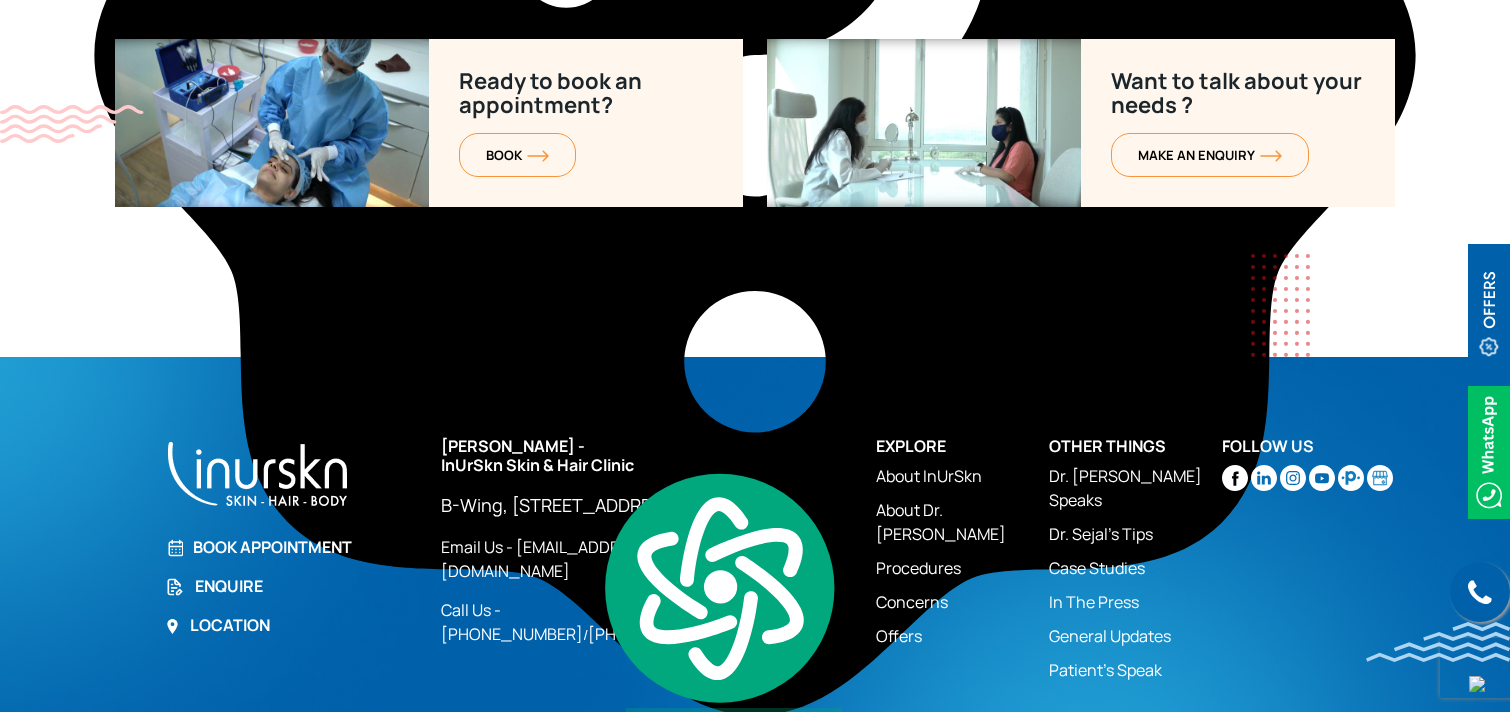 copy on "B-Wing, #[GEOGRAPHIC_DATA] - Commercial Wing" 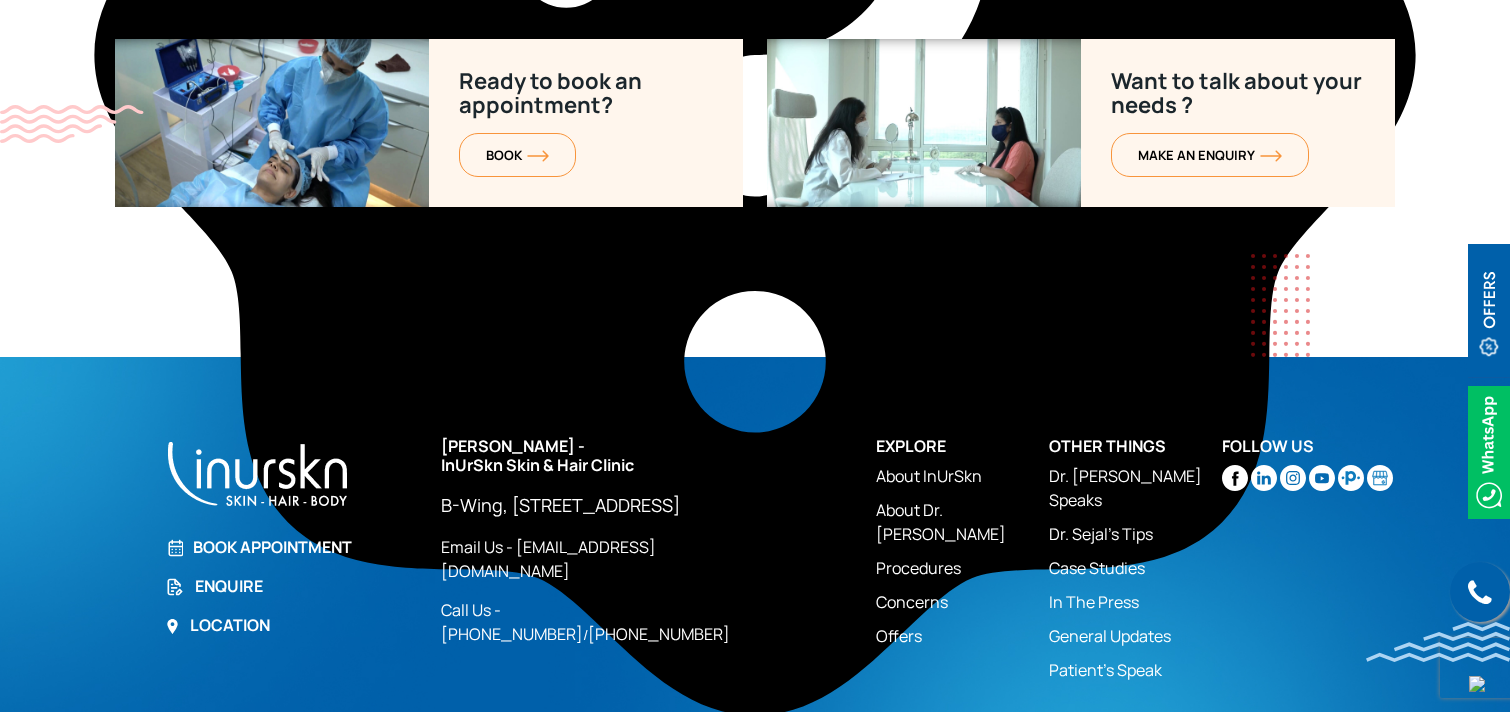 drag, startPoint x: 432, startPoint y: 427, endPoint x: 618, endPoint y: 496, distance: 198.38599 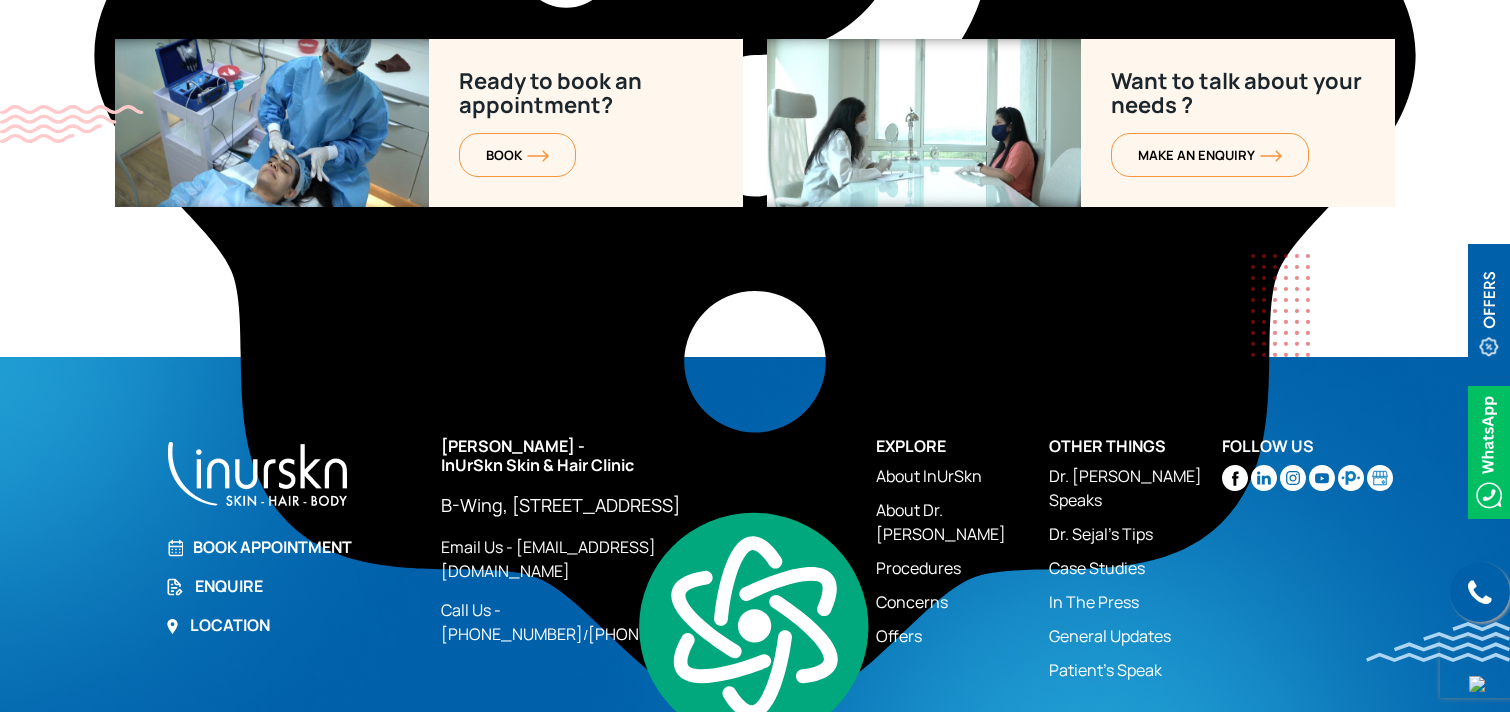 copy on "B-Wing, [STREET_ADDRESS]" 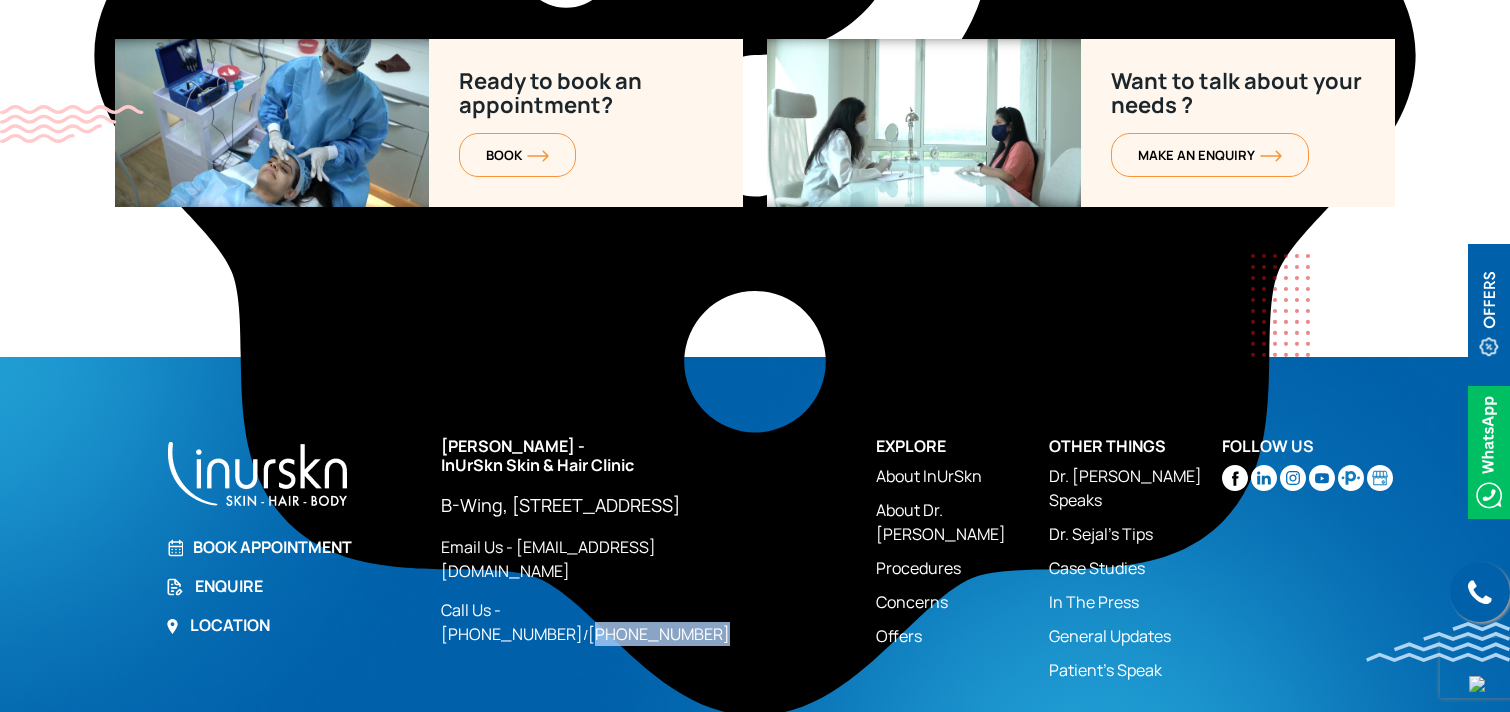 drag, startPoint x: 784, startPoint y: 584, endPoint x: 645, endPoint y: 578, distance: 139.12944 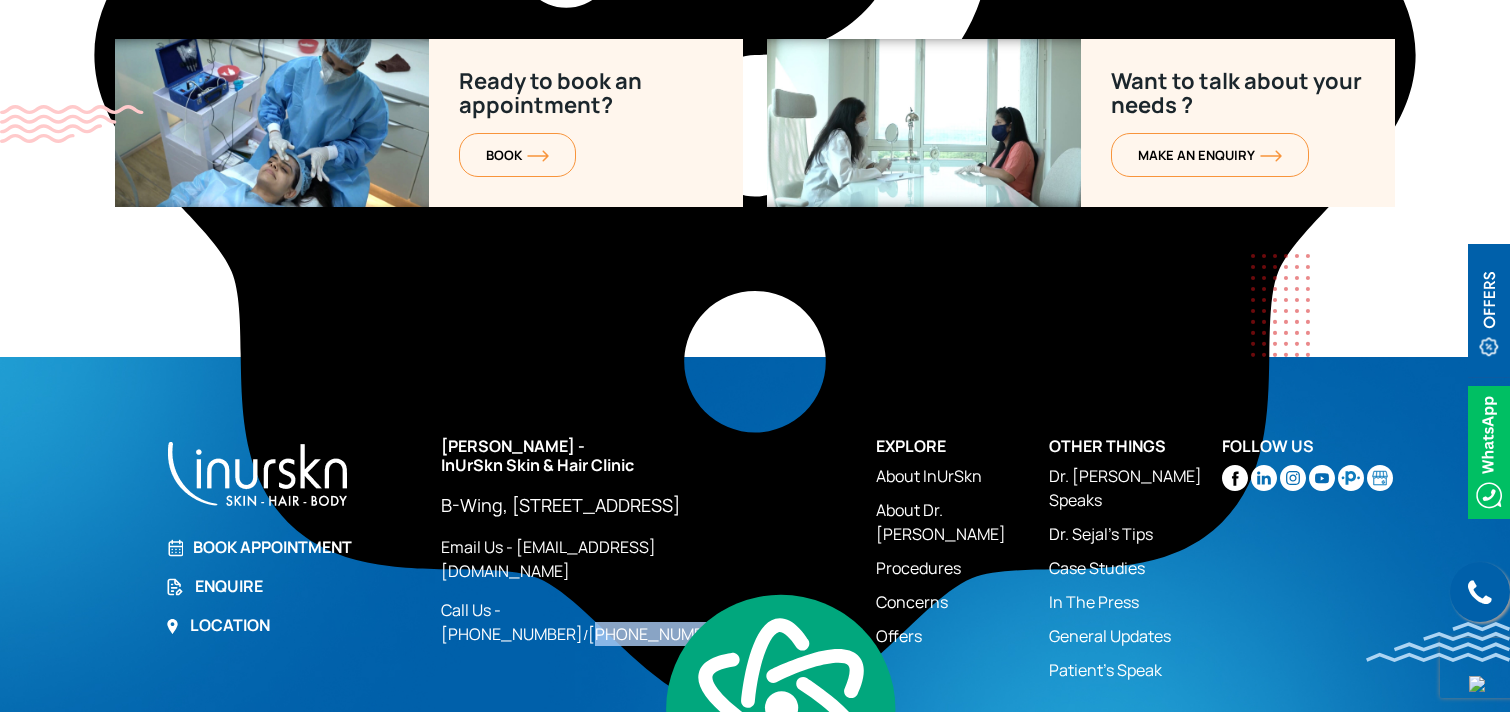 copy on "91 9326028277" 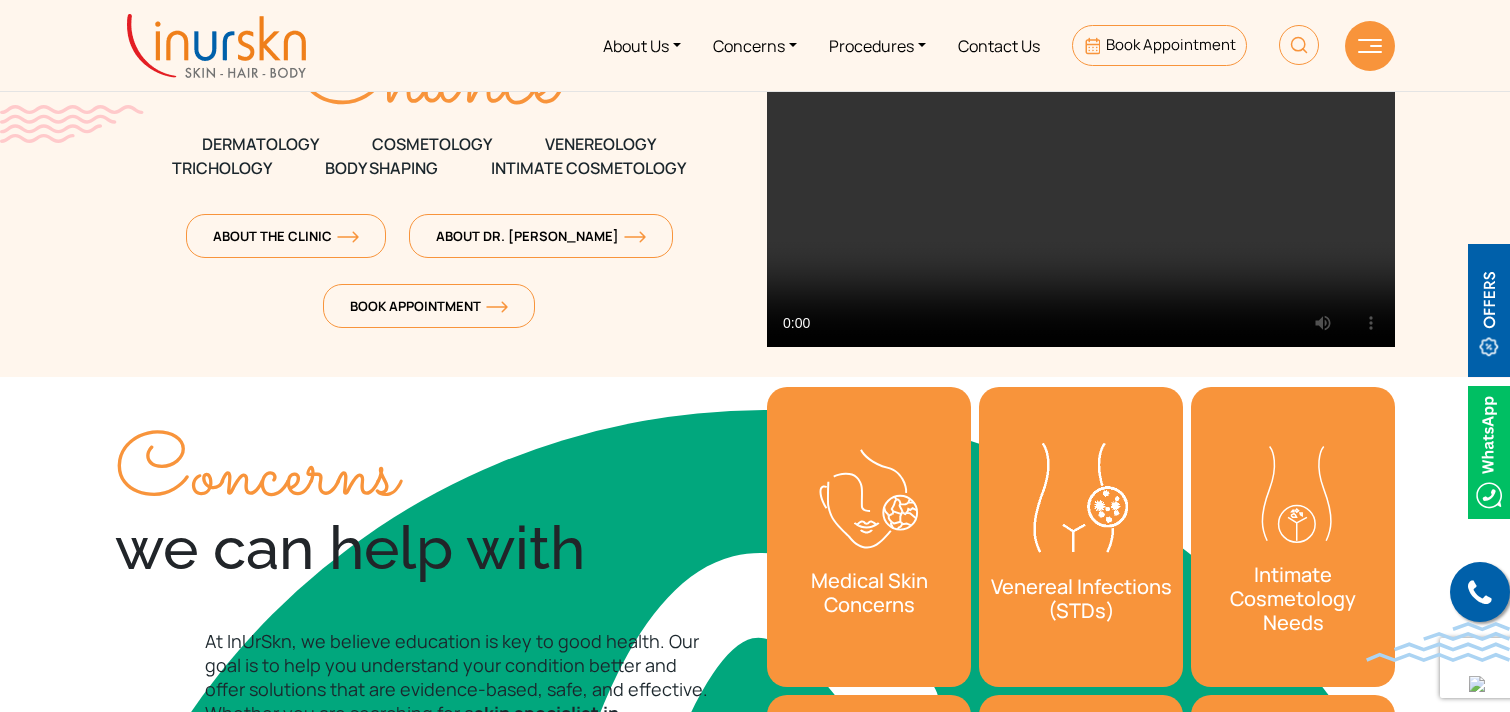 scroll, scrollTop: 0, scrollLeft: 0, axis: both 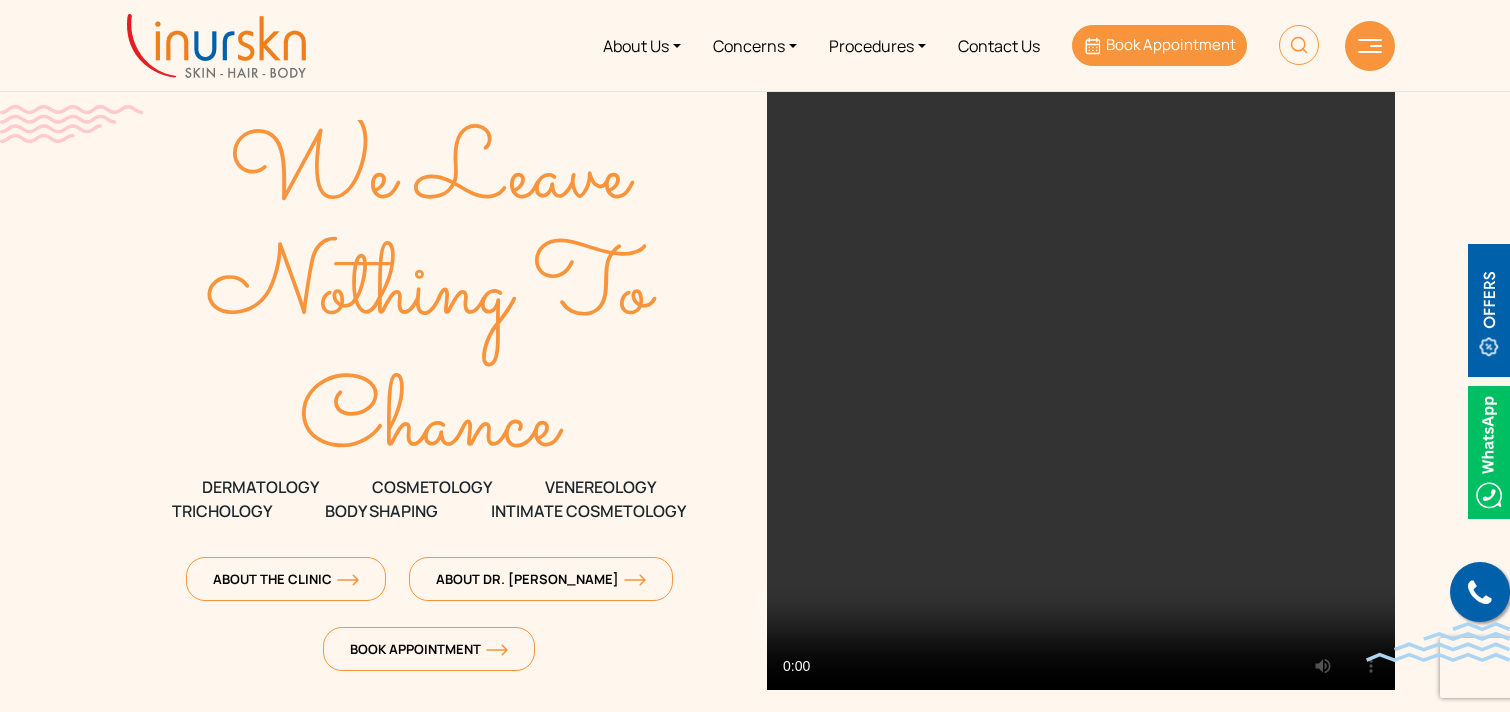 click on "Book Appointment" at bounding box center [1171, 44] 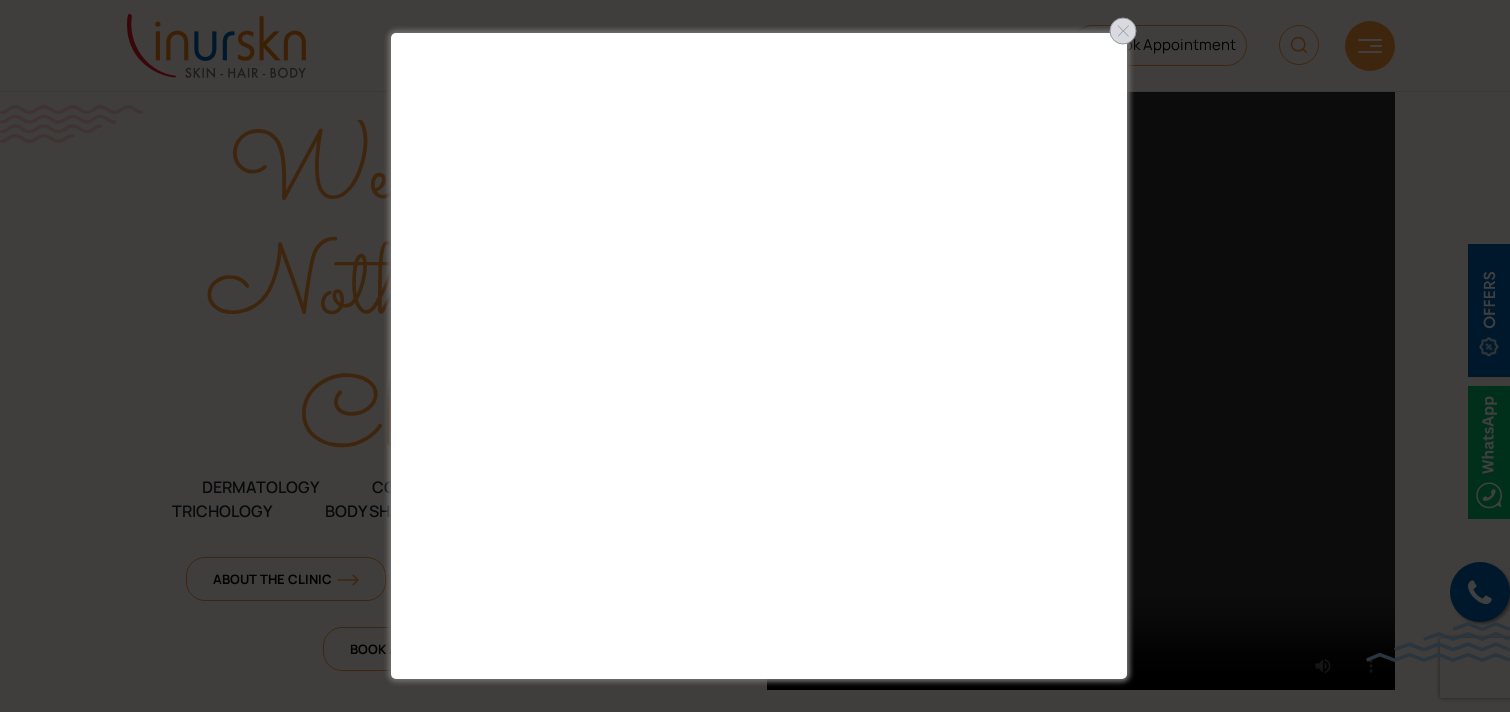 click at bounding box center [1123, 31] 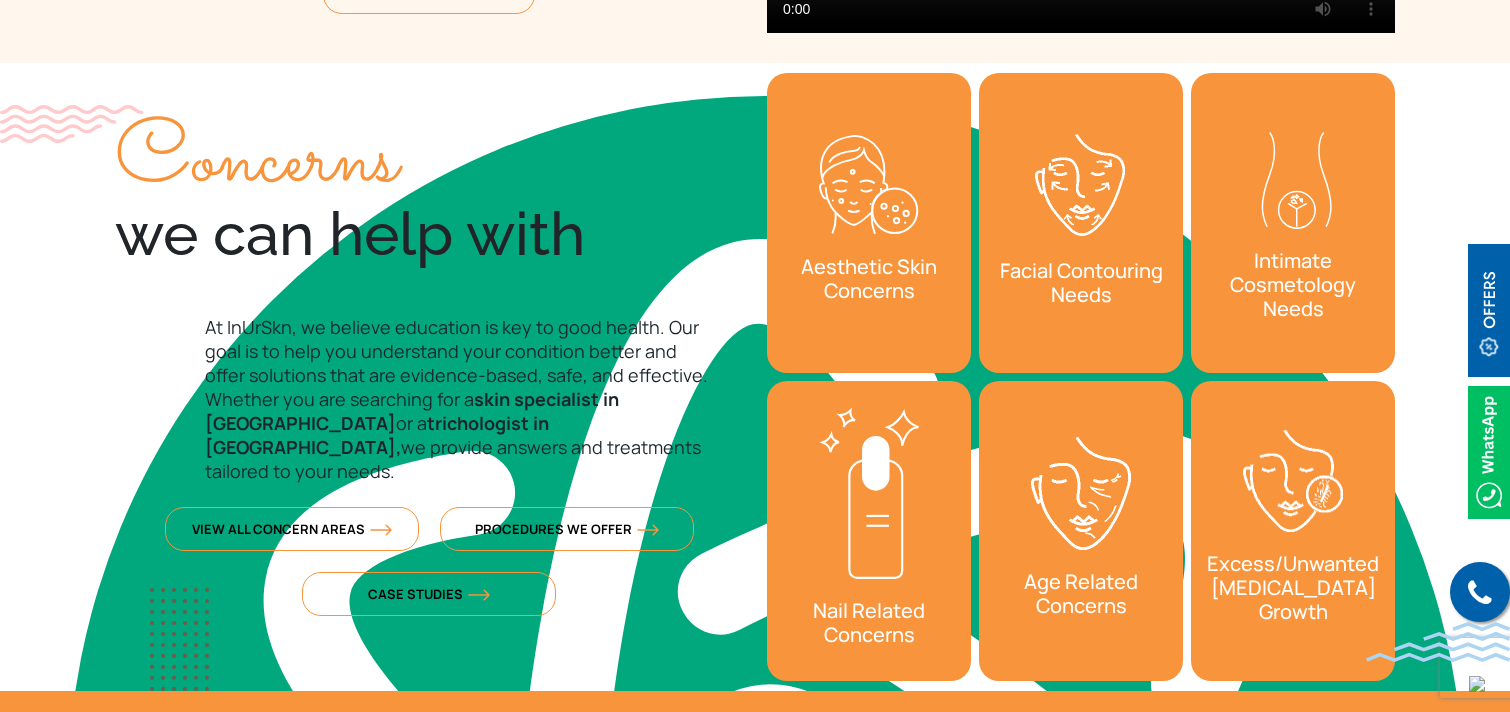 scroll, scrollTop: 8280, scrollLeft: 0, axis: vertical 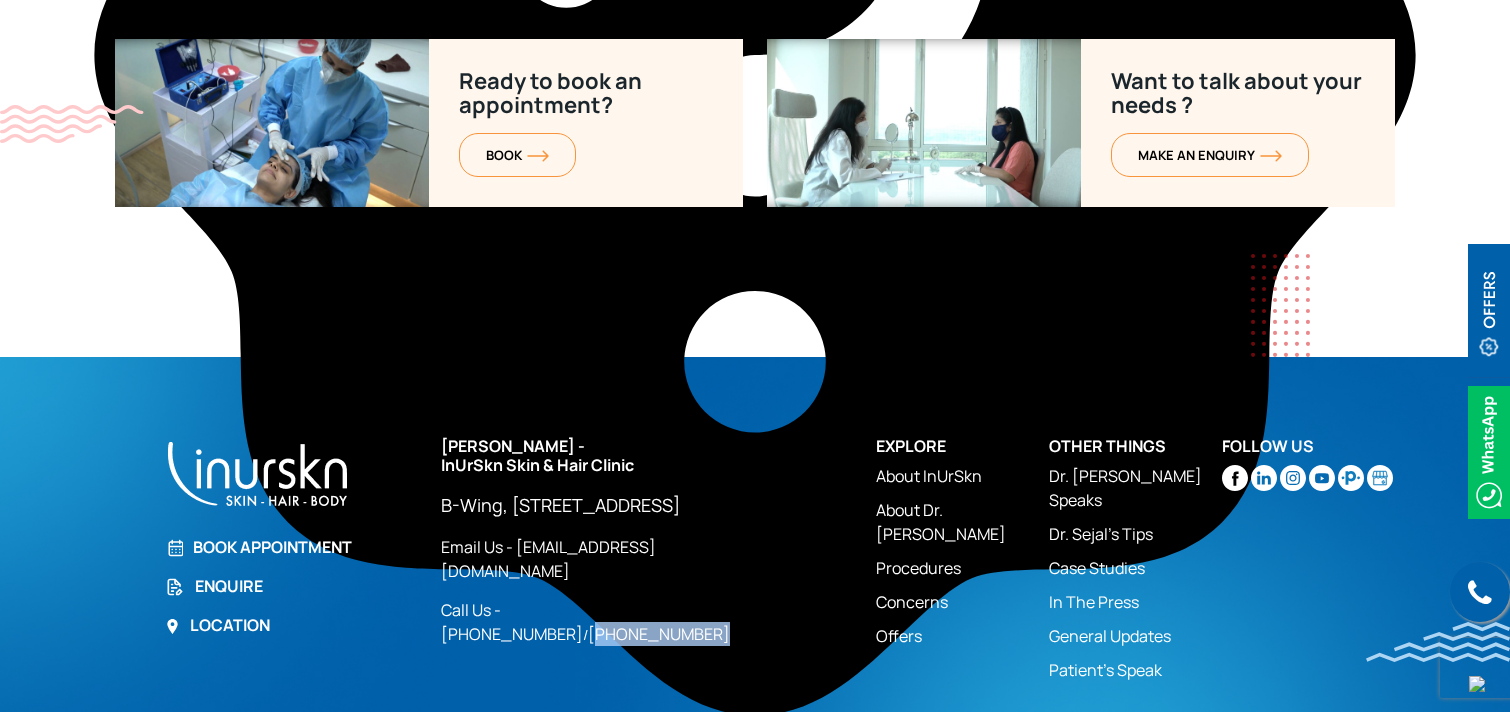 drag, startPoint x: 780, startPoint y: 580, endPoint x: 645, endPoint y: 575, distance: 135.09256 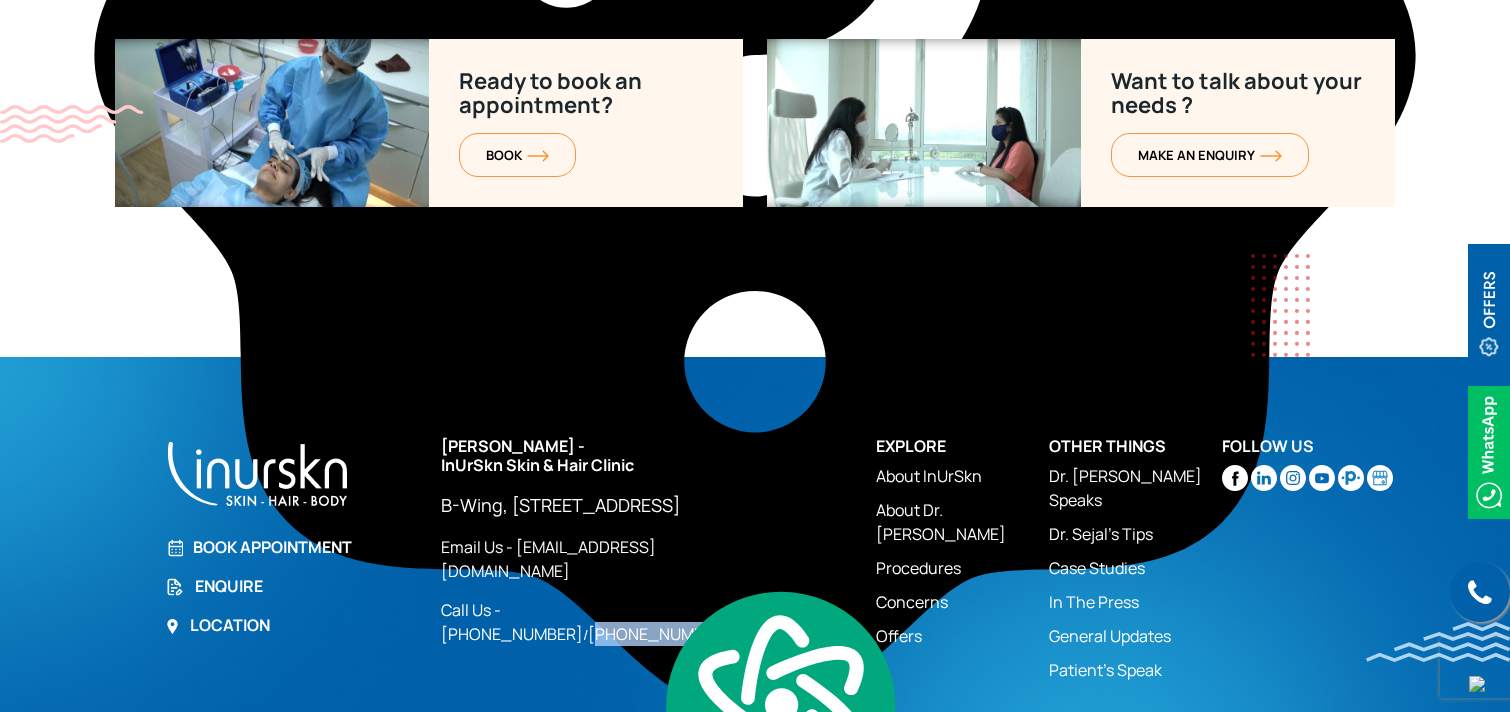copy on "91 9326028277" 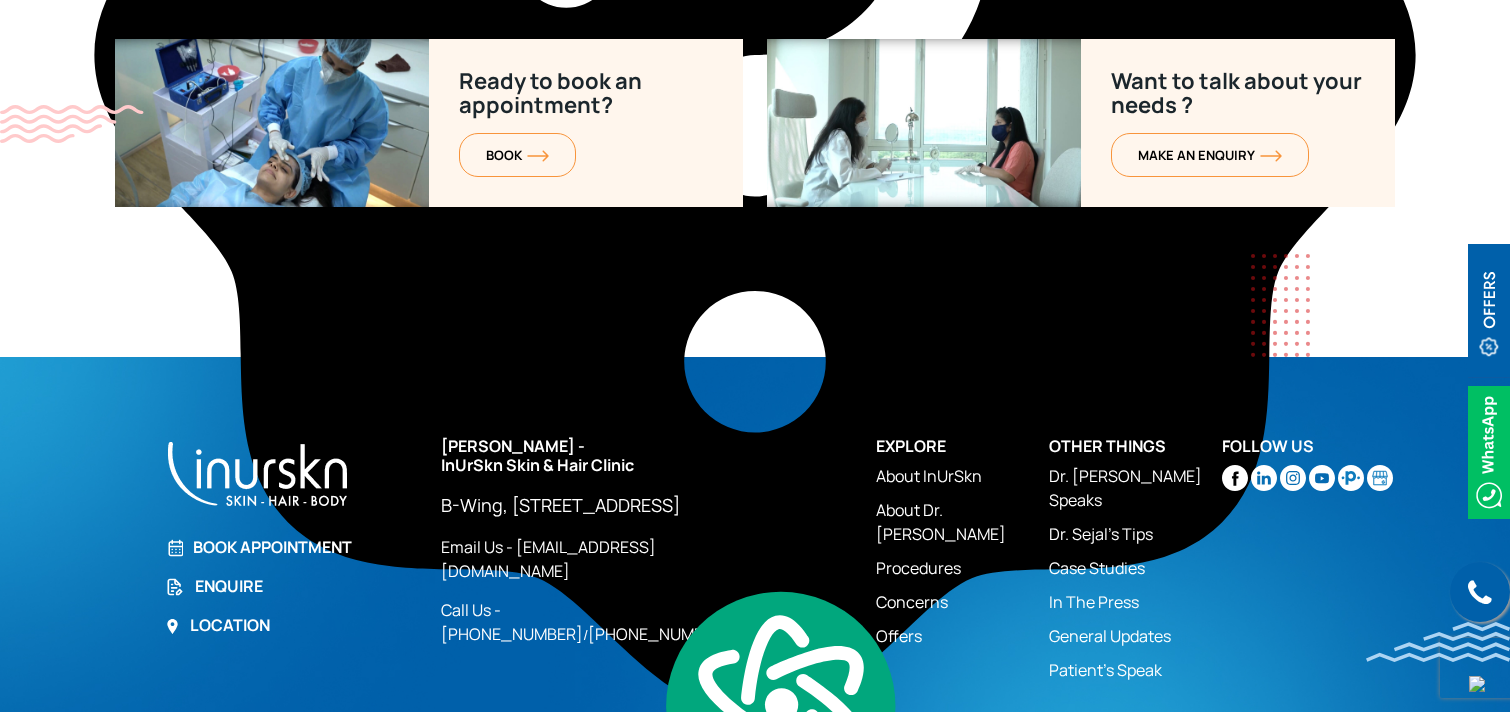 click on "Site designed by  DigitalVibe" at bounding box center [1189, 761] 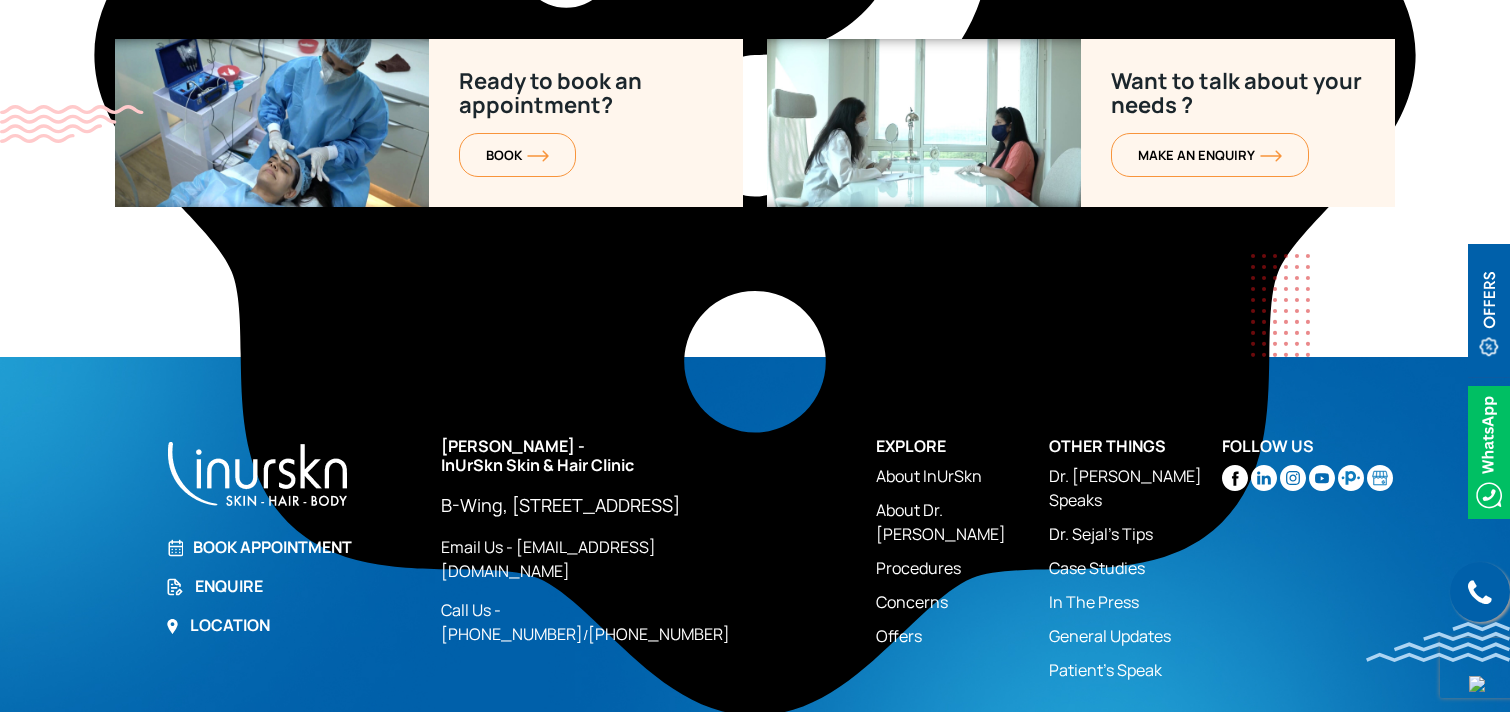 drag, startPoint x: 434, startPoint y: 425, endPoint x: 640, endPoint y: 493, distance: 216.93317 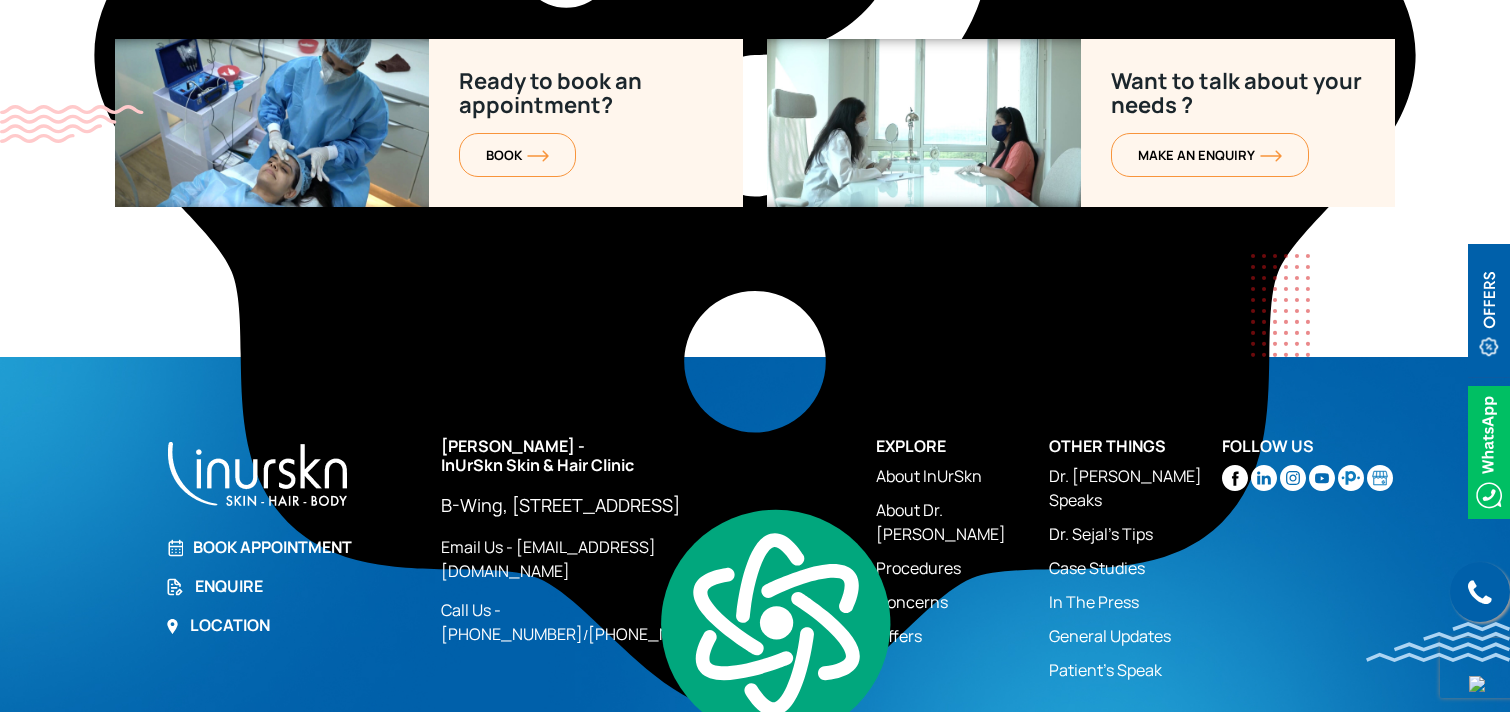 copy on "B-Wing, [STREET_ADDRESS]" 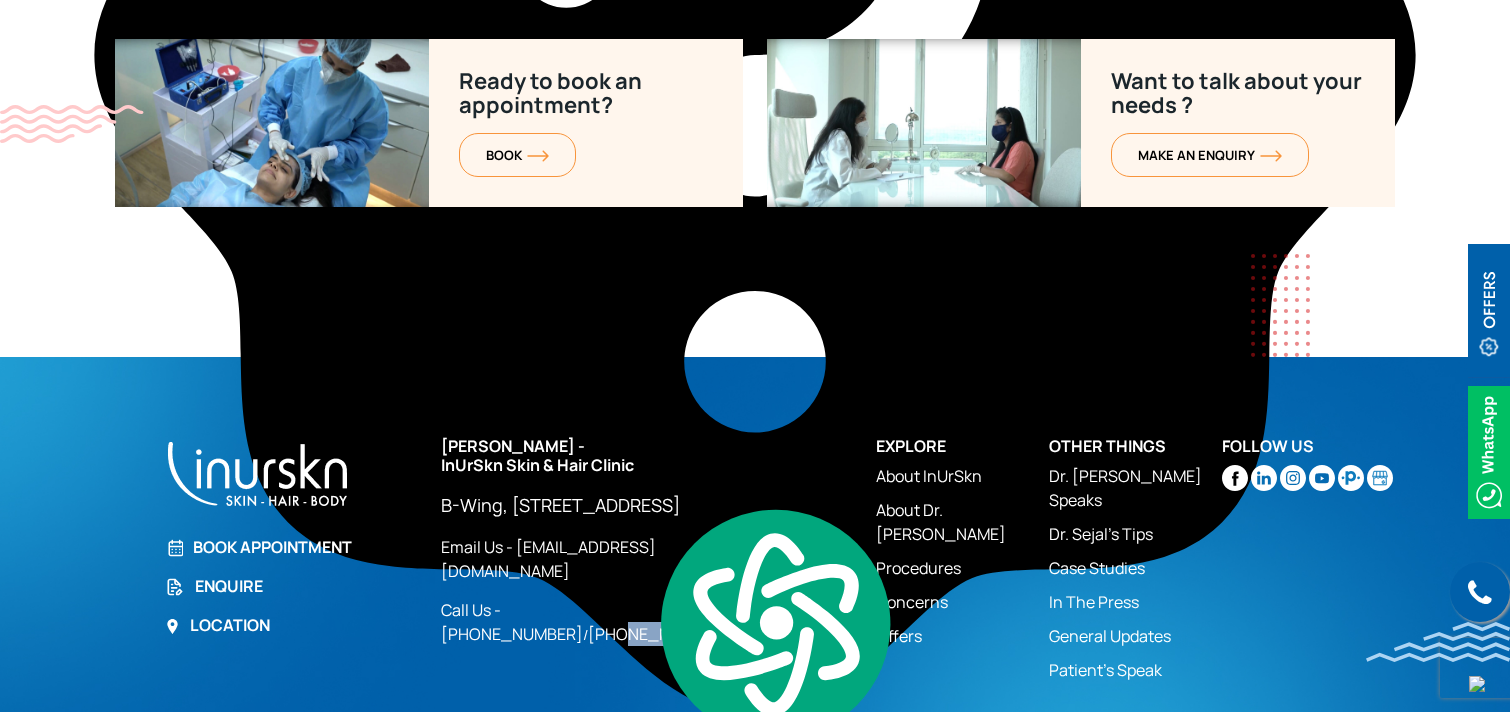 drag, startPoint x: 770, startPoint y: 591, endPoint x: 665, endPoint y: 585, distance: 105.17129 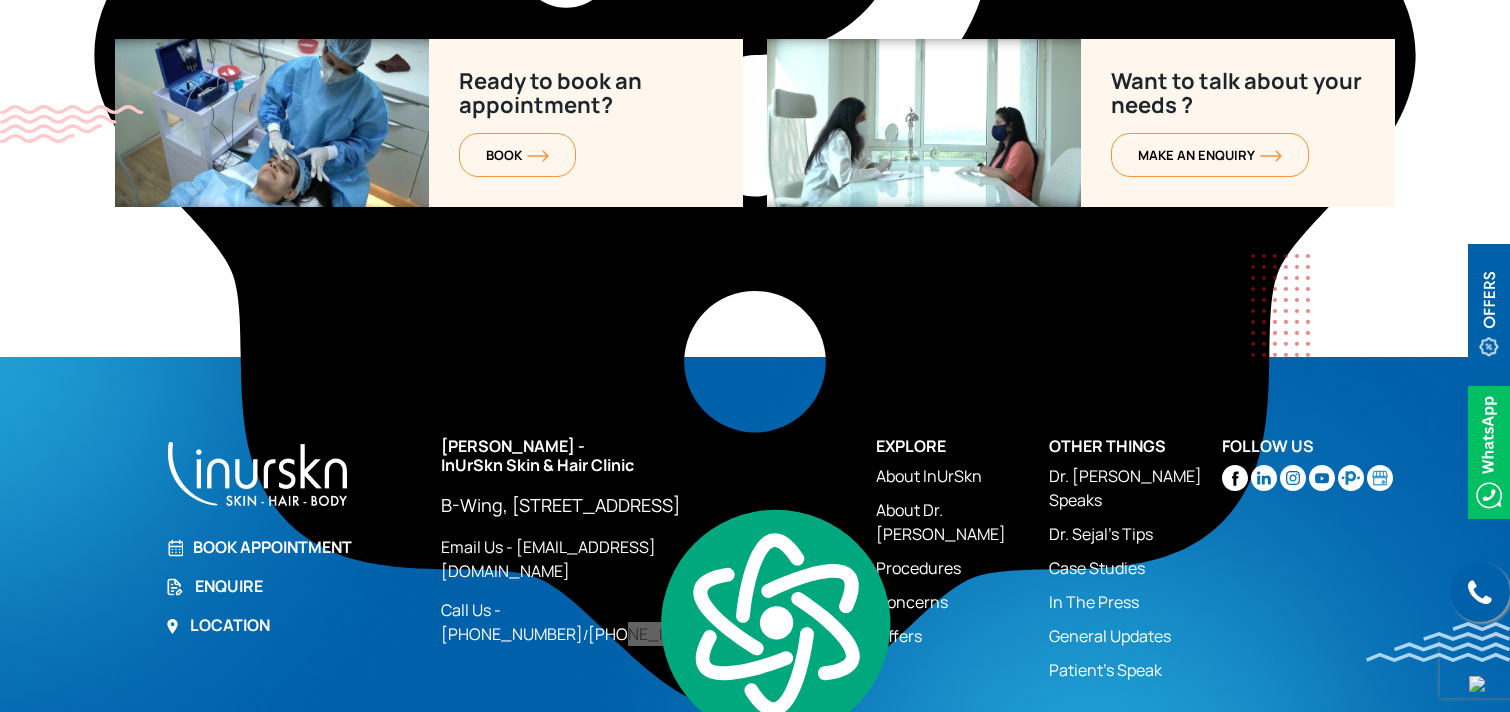click on "Book Appointment" at bounding box center (291, 547) 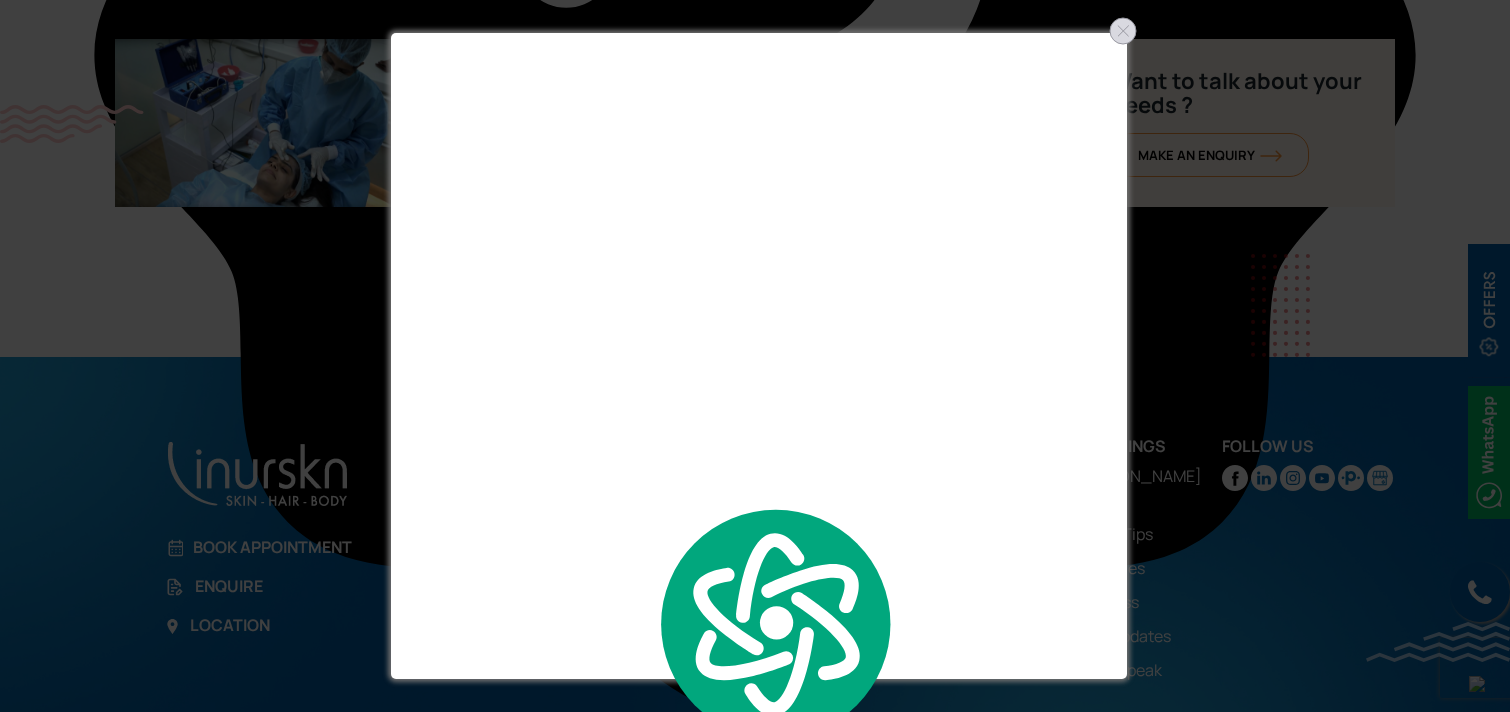 click at bounding box center [1123, 31] 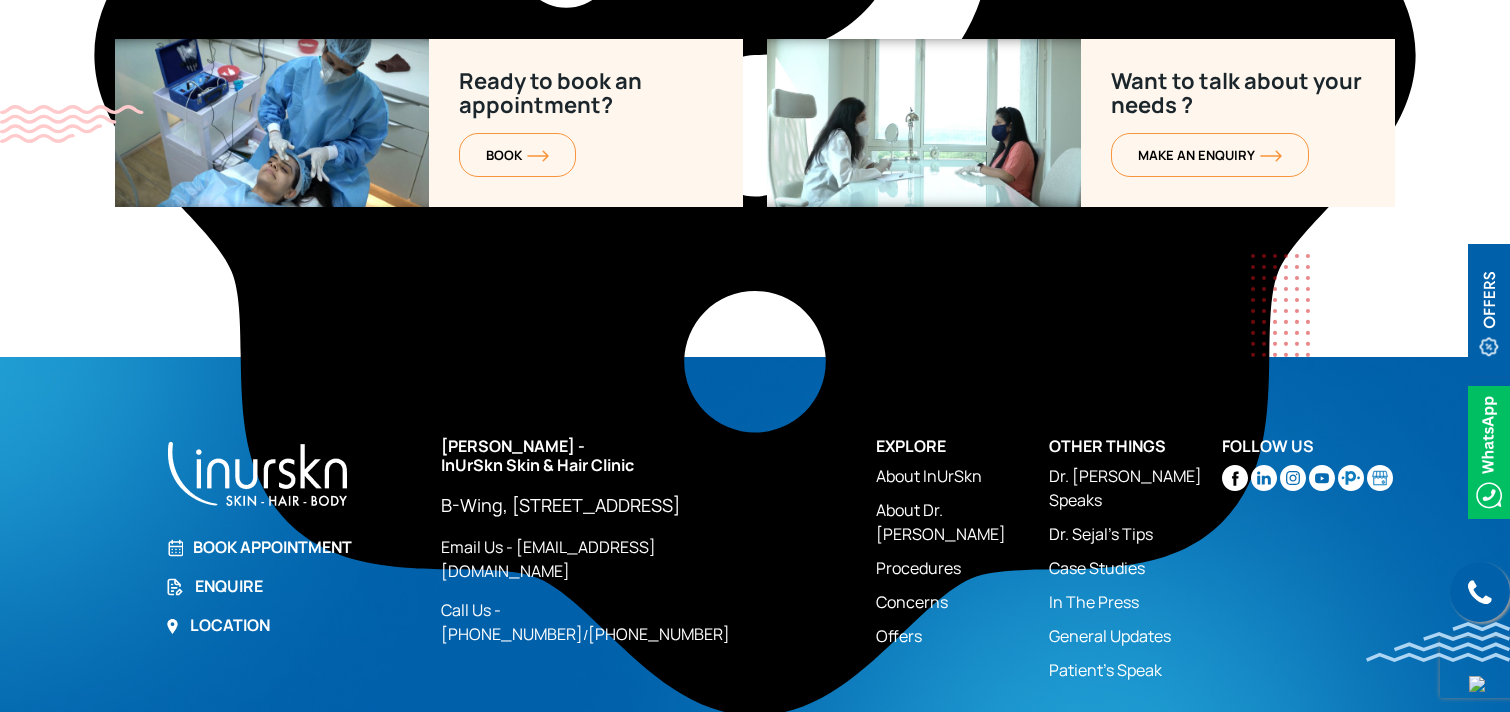 drag, startPoint x: 426, startPoint y: 431, endPoint x: 601, endPoint y: 494, distance: 185.99463 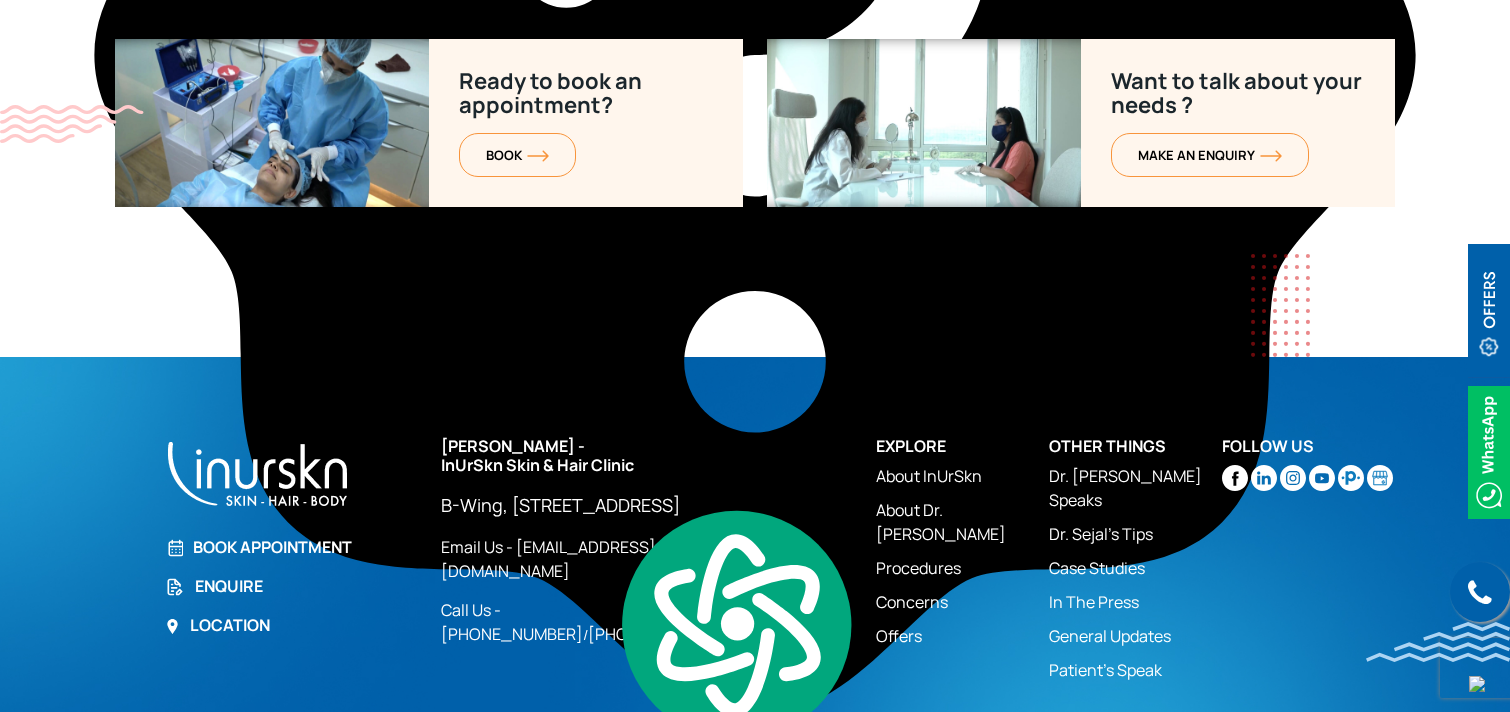 click on "Call us
Book Appointment
Enquire
Location
[PERSON_NAME] -  InUrSkn Skin & Hair Clinic
[STREET_ADDRESS]
Location
Email Us - [EMAIL_ADDRESS][DOMAIN_NAME]
Call Us - [PHONE_NUMBER]  /  [PHONE_NUMBER]
Explore
About InUrSkn
About Dr. [PERSON_NAME]
Procedures
Concerns
Offers
Other Things
Dr. [PERSON_NAME] Speaks
Dr. [PERSON_NAME]'s Tips
Case Studies
In The Press
General Updates
Patient’s Speak
Follow Us
EXPLORE" at bounding box center [755, 572] 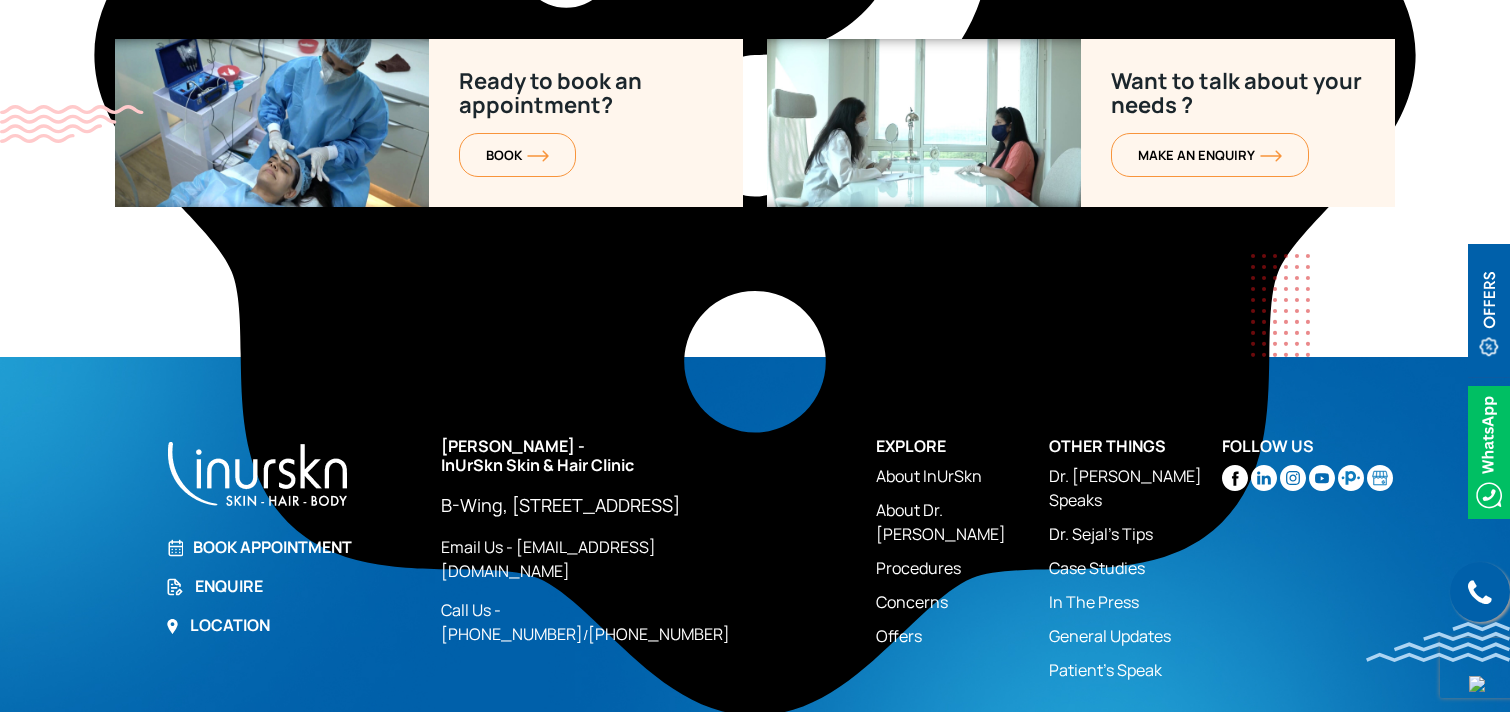 drag, startPoint x: 418, startPoint y: 431, endPoint x: 637, endPoint y: 504, distance: 230.84627 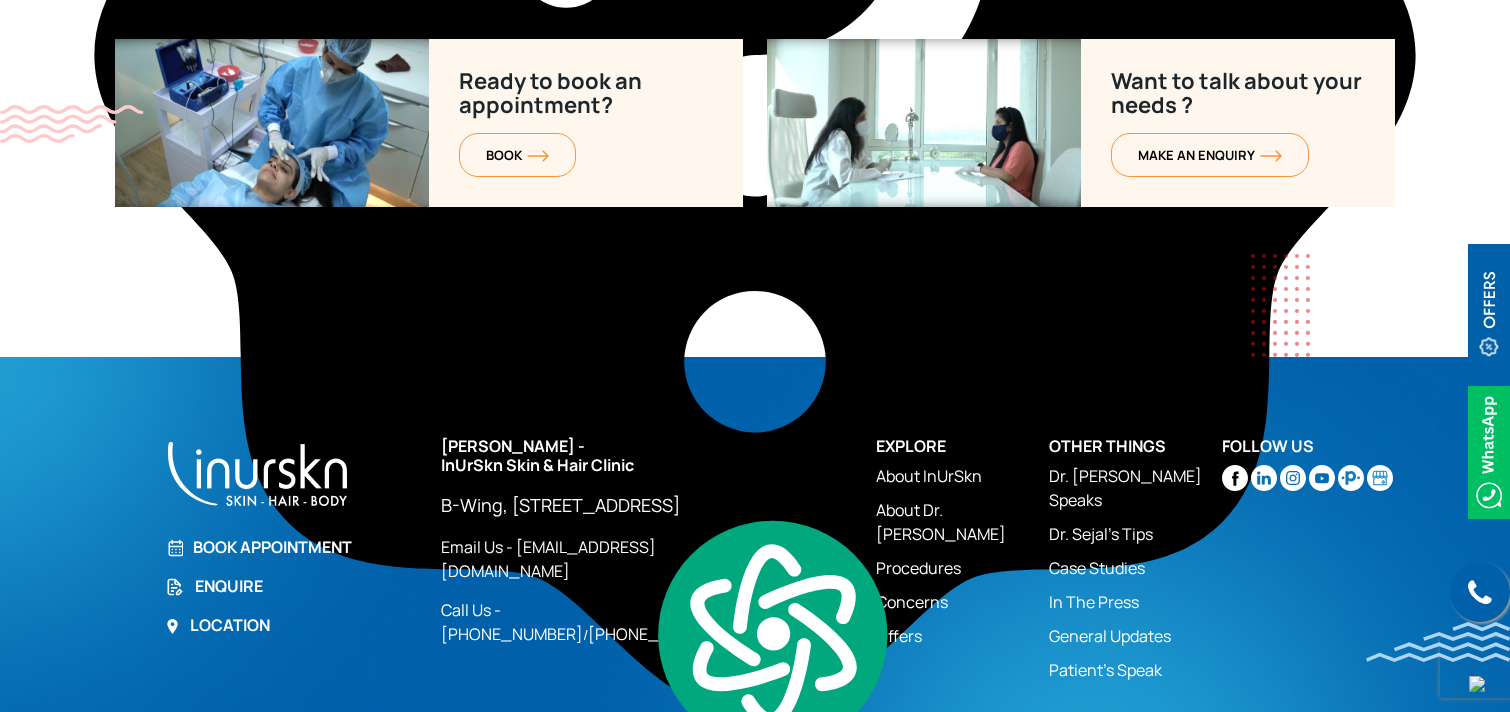copy on "Call us
Book Appointment
Enquire
Location
[PERSON_NAME] -  InUrSkn Skin & Hair Clinic
[STREET_ADDRESS]" 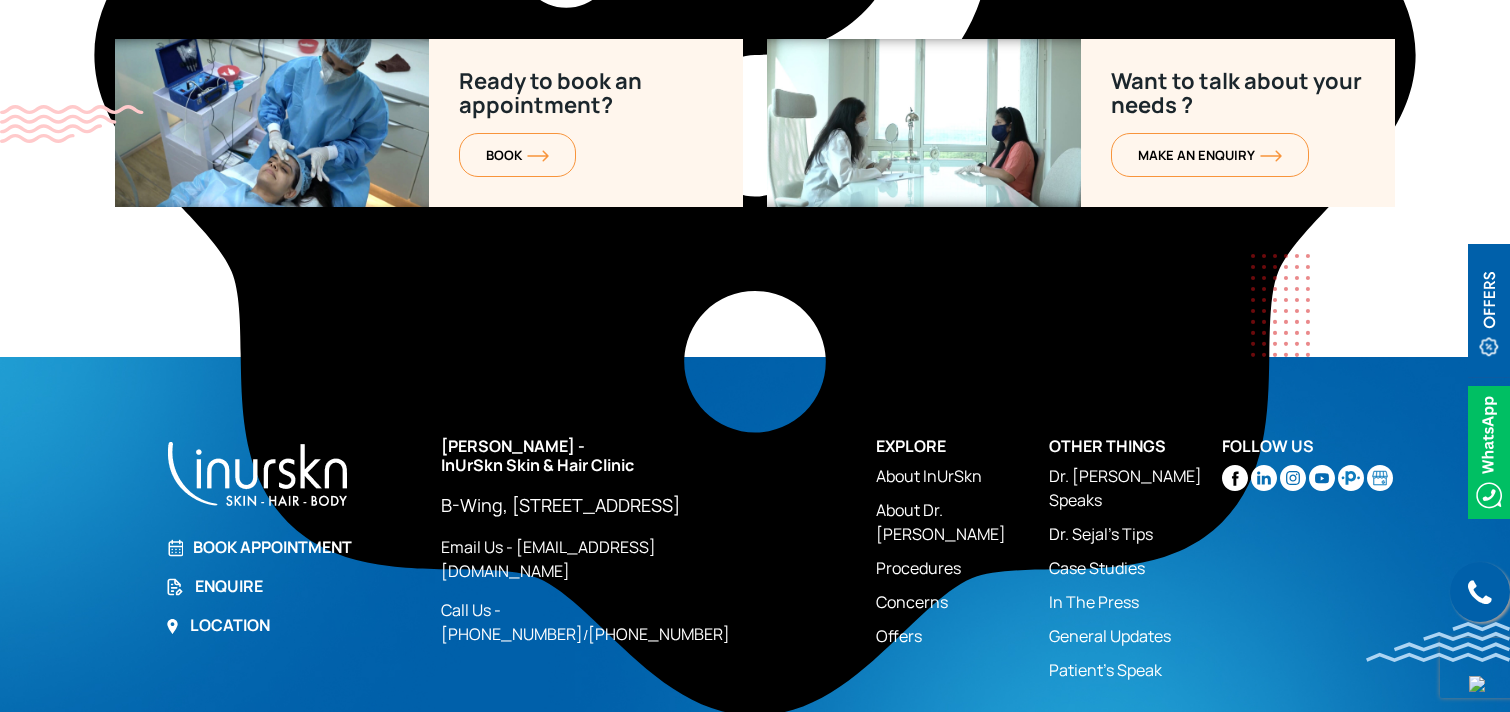 drag, startPoint x: 433, startPoint y: 428, endPoint x: 624, endPoint y: 495, distance: 202.41048 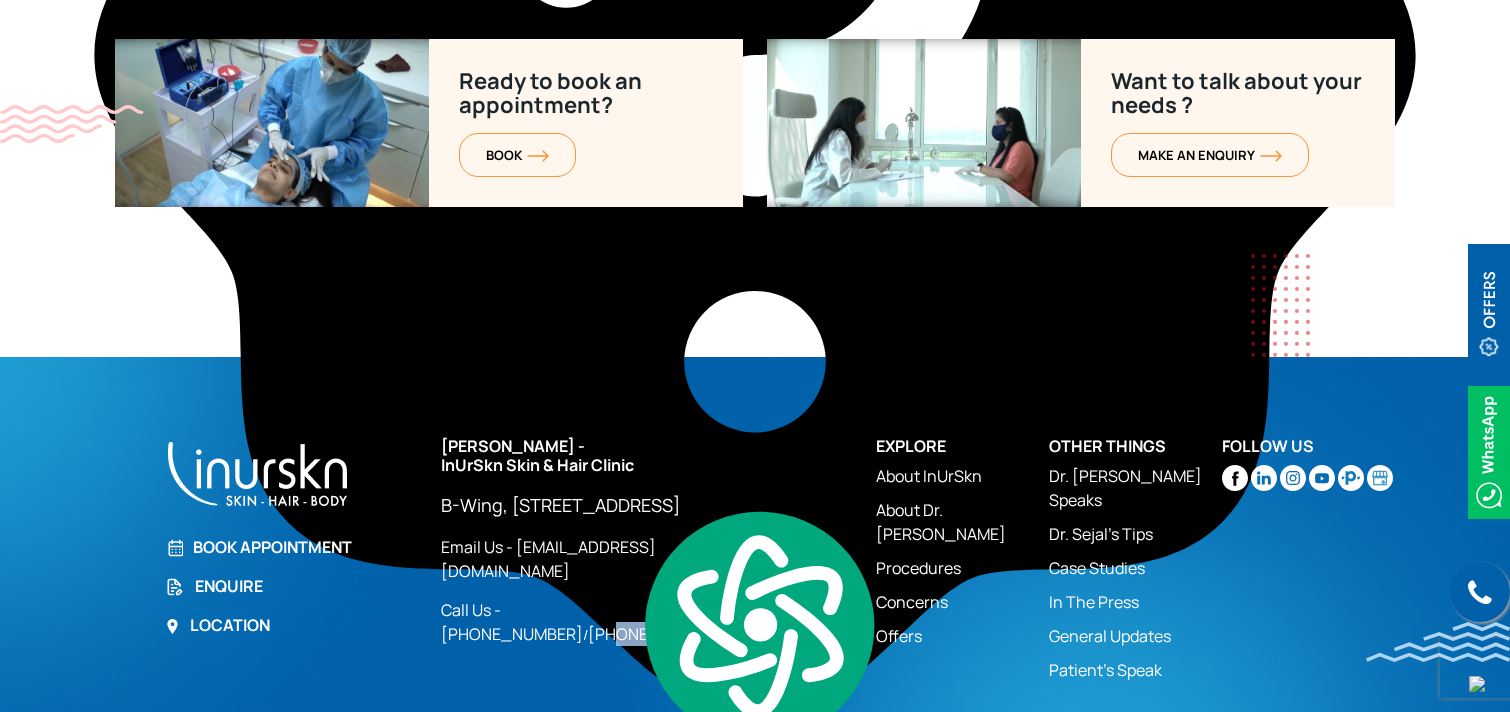 drag, startPoint x: 776, startPoint y: 584, endPoint x: 662, endPoint y: 580, distance: 114.07015 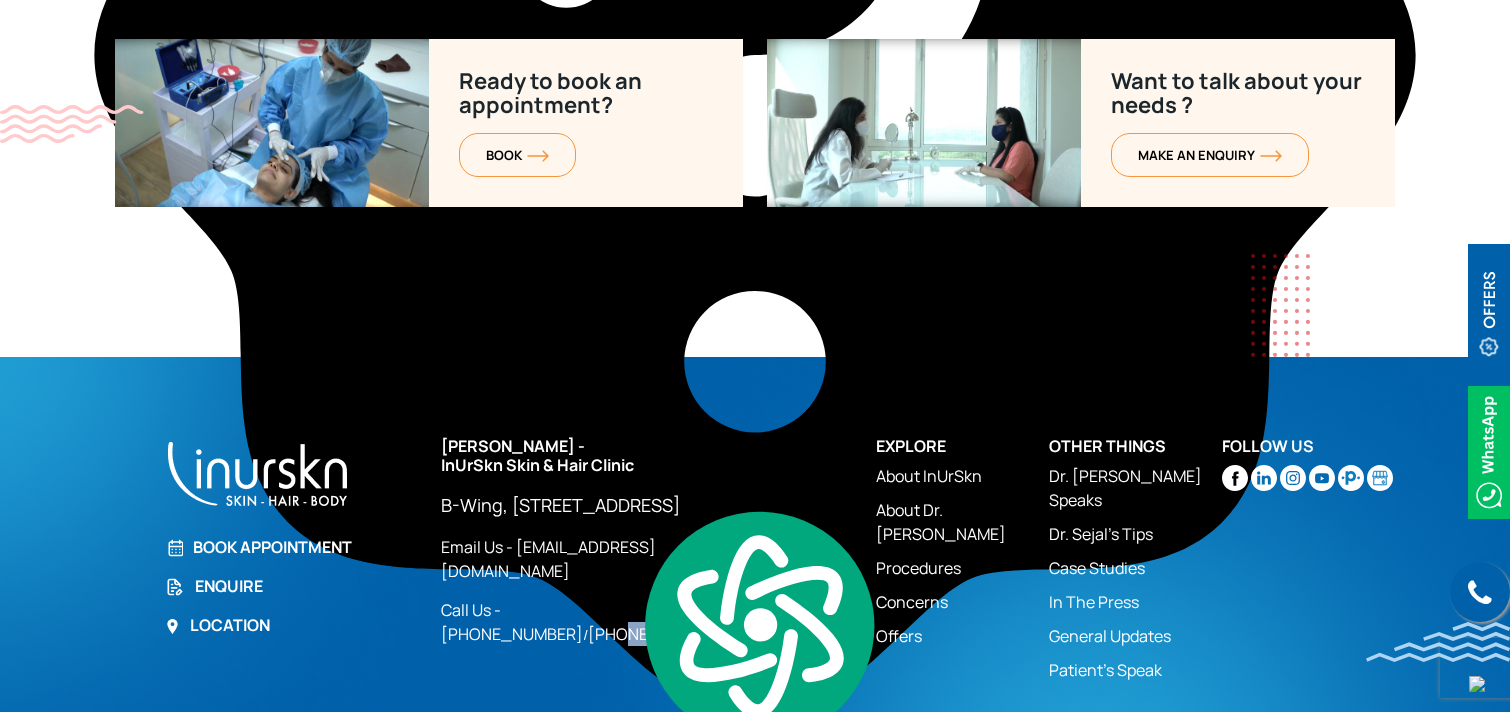 drag, startPoint x: 760, startPoint y: 574, endPoint x: 666, endPoint y: 580, distance: 94.19129 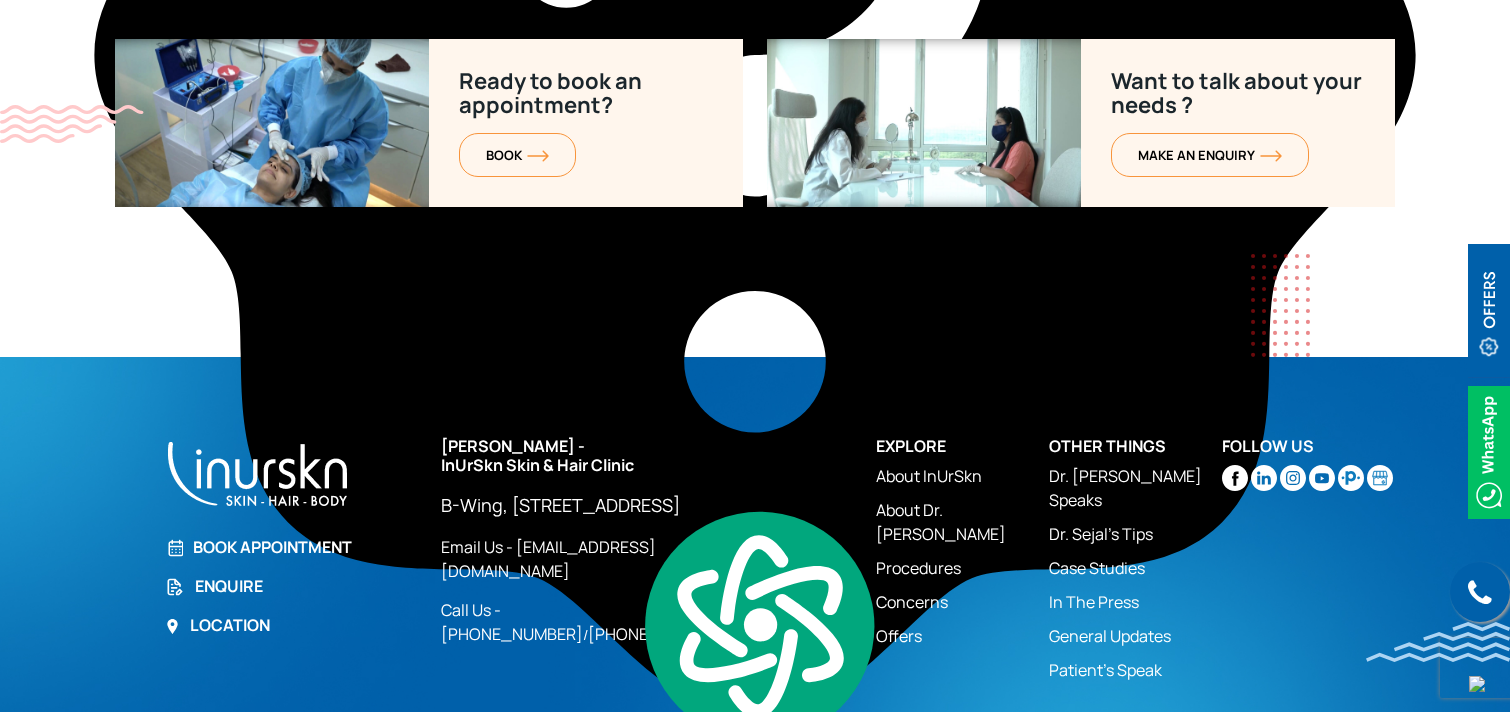 click on "Call us
Book Appointment
Enquire
Location
[PERSON_NAME] -  InUrSkn Skin & Hair Clinic
[STREET_ADDRESS]
Location
Email Us - [EMAIL_ADDRESS][DOMAIN_NAME]
Call Us - [PHONE_NUMBER]  /  [PHONE_NUMBER]
Explore
About InUrSkn
About Dr. [PERSON_NAME]
Procedures
Concerns
Offers
Other Things
Dr. [PERSON_NAME] Speaks
Dr. [PERSON_NAME]'s Tips
Case Studies
In The Press
General Updates
Patient’s Speak
Follow Us
EXPLORE
Offers" at bounding box center [755, 605] 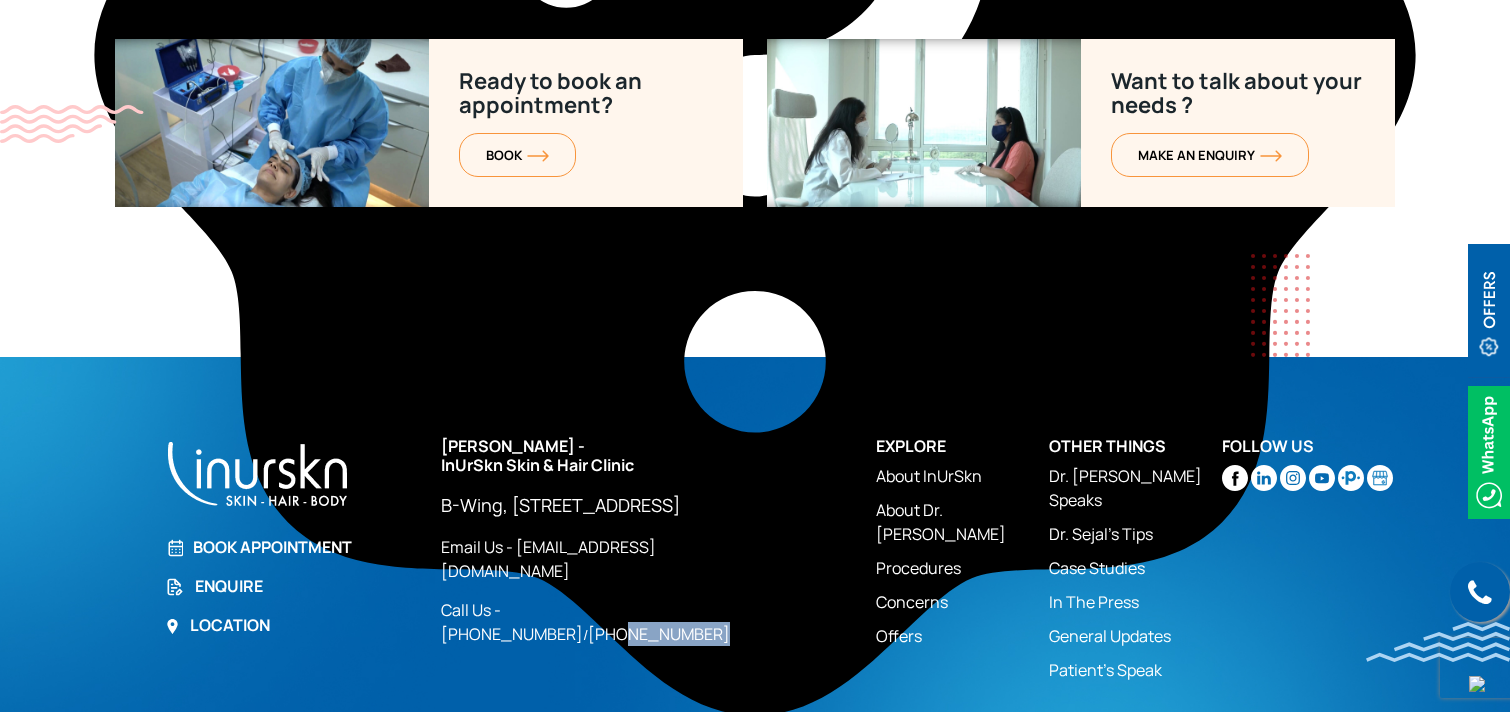 drag, startPoint x: 773, startPoint y: 584, endPoint x: 668, endPoint y: 585, distance: 105.00476 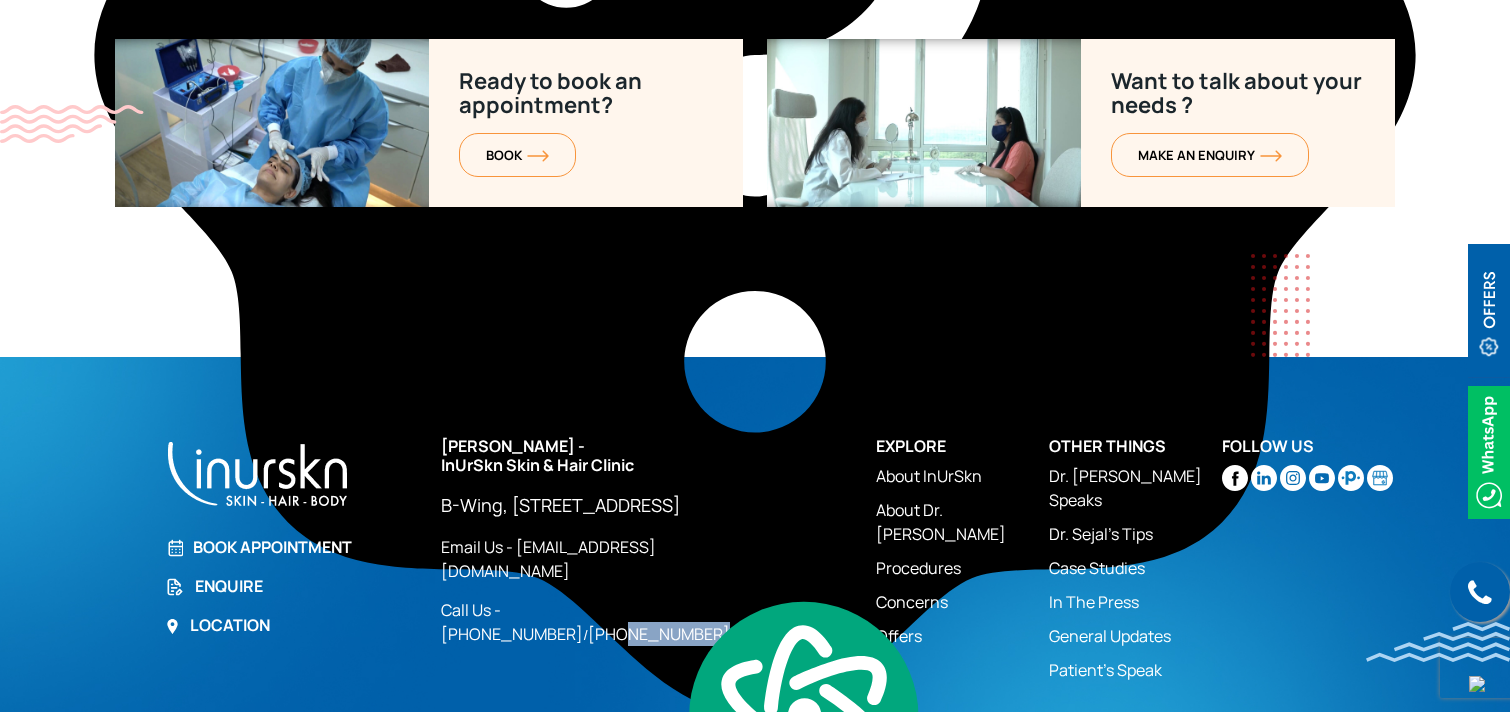 drag, startPoint x: 648, startPoint y: 393, endPoint x: 434, endPoint y: 390, distance: 214.02103 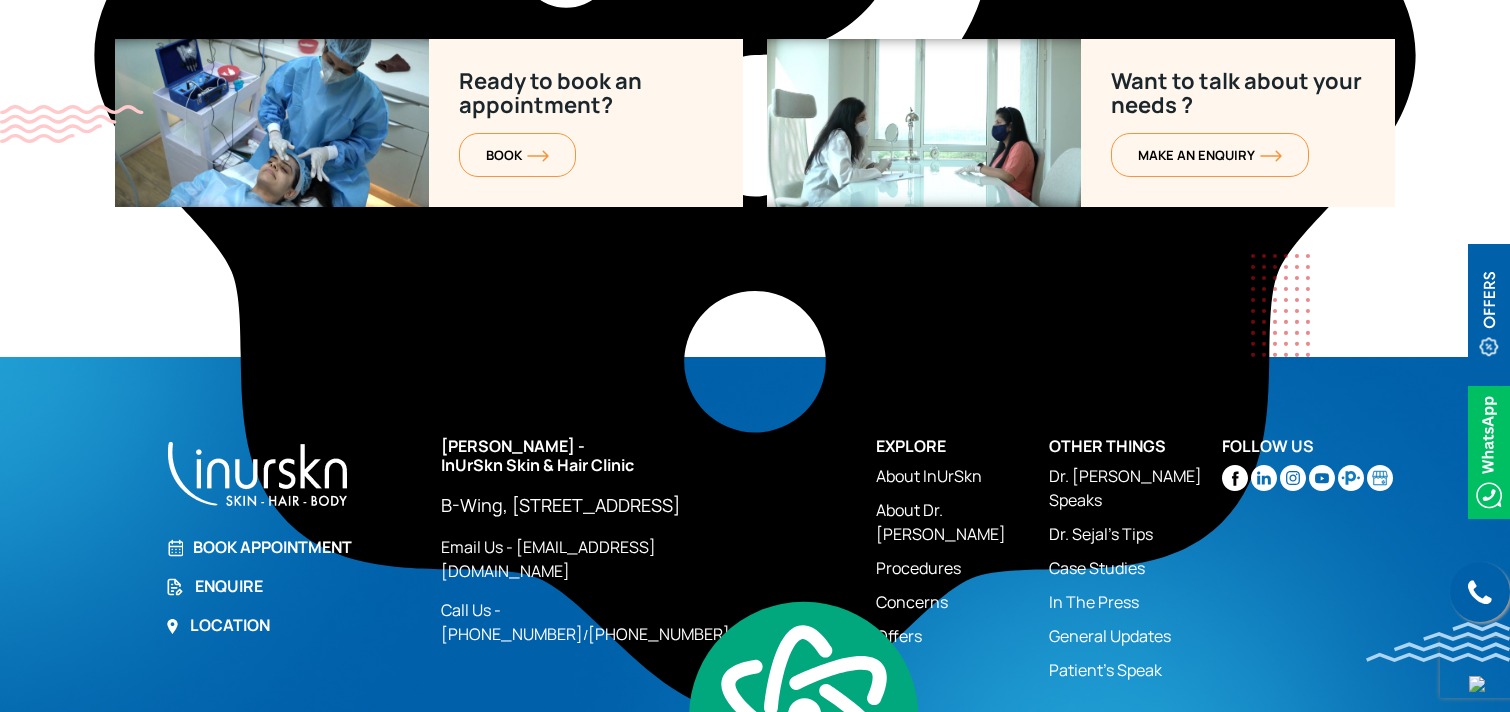 click on "Privacy Policy & Legal Disclaimer" at bounding box center [320, 761] 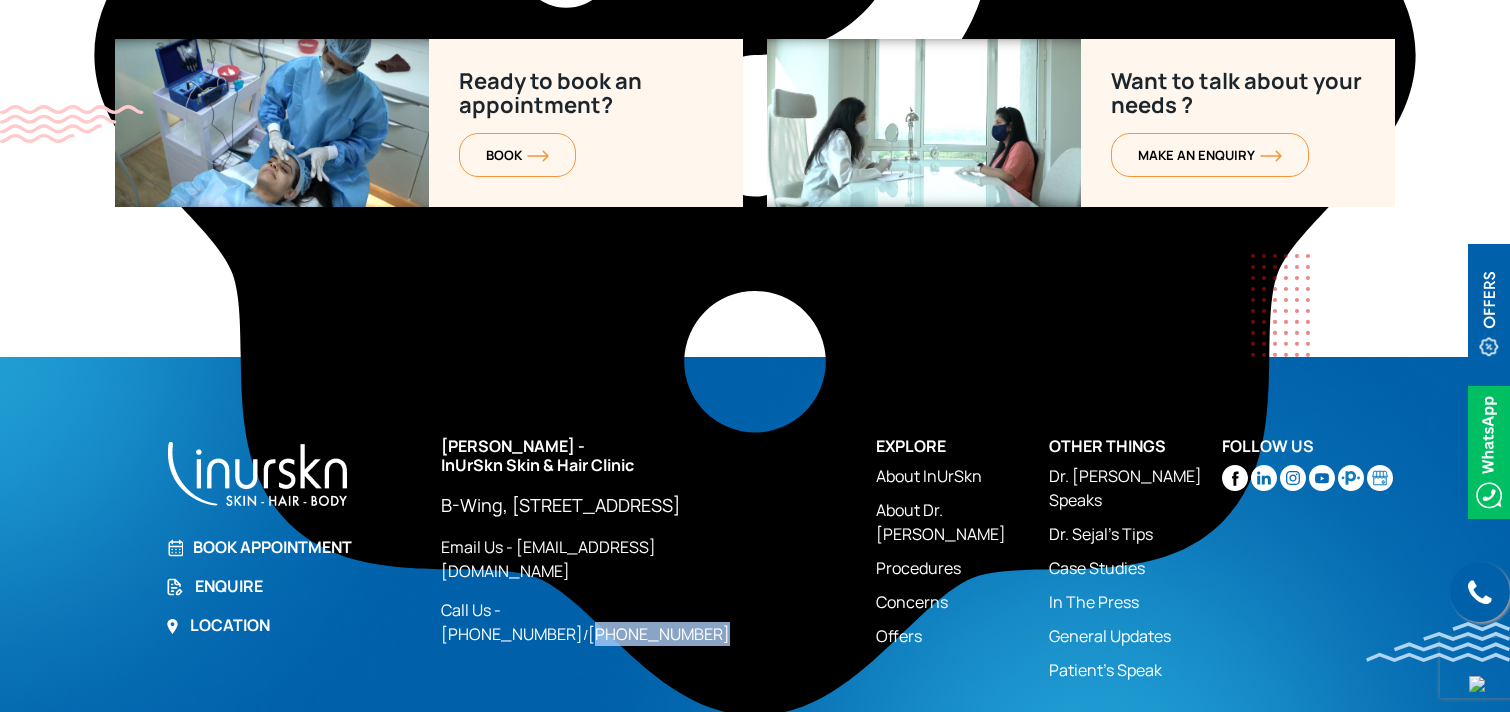 drag, startPoint x: 770, startPoint y: 575, endPoint x: 646, endPoint y: 582, distance: 124.197426 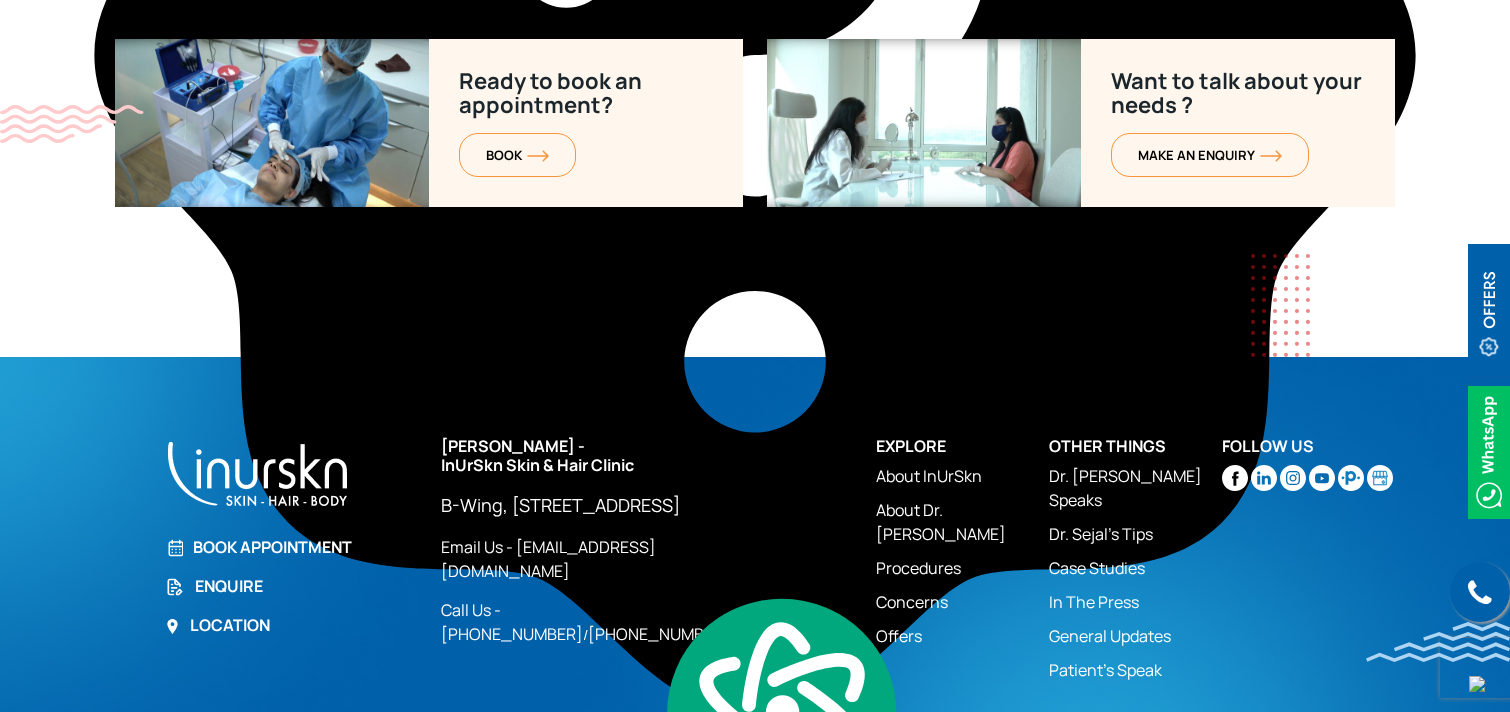 click on "Call us
Book Appointment
Enquire
Location
[PERSON_NAME] -  InUrSkn Skin & Hair Clinic
[STREET_ADDRESS]
Location
Email Us - [EMAIL_ADDRESS][DOMAIN_NAME]
Call Us - [PHONE_NUMBER]  /  [PHONE_NUMBER]
Explore
About InUrSkn
About Dr. [PERSON_NAME]
Procedures
Concerns
Offers
Other Things
Dr. [PERSON_NAME] Speaks
Dr. [PERSON_NAME]'s Tips
Case Studies
In The Press
General Updates
Patient’s Speak
Follow Us
EXPLORE
Offers" at bounding box center [755, 605] 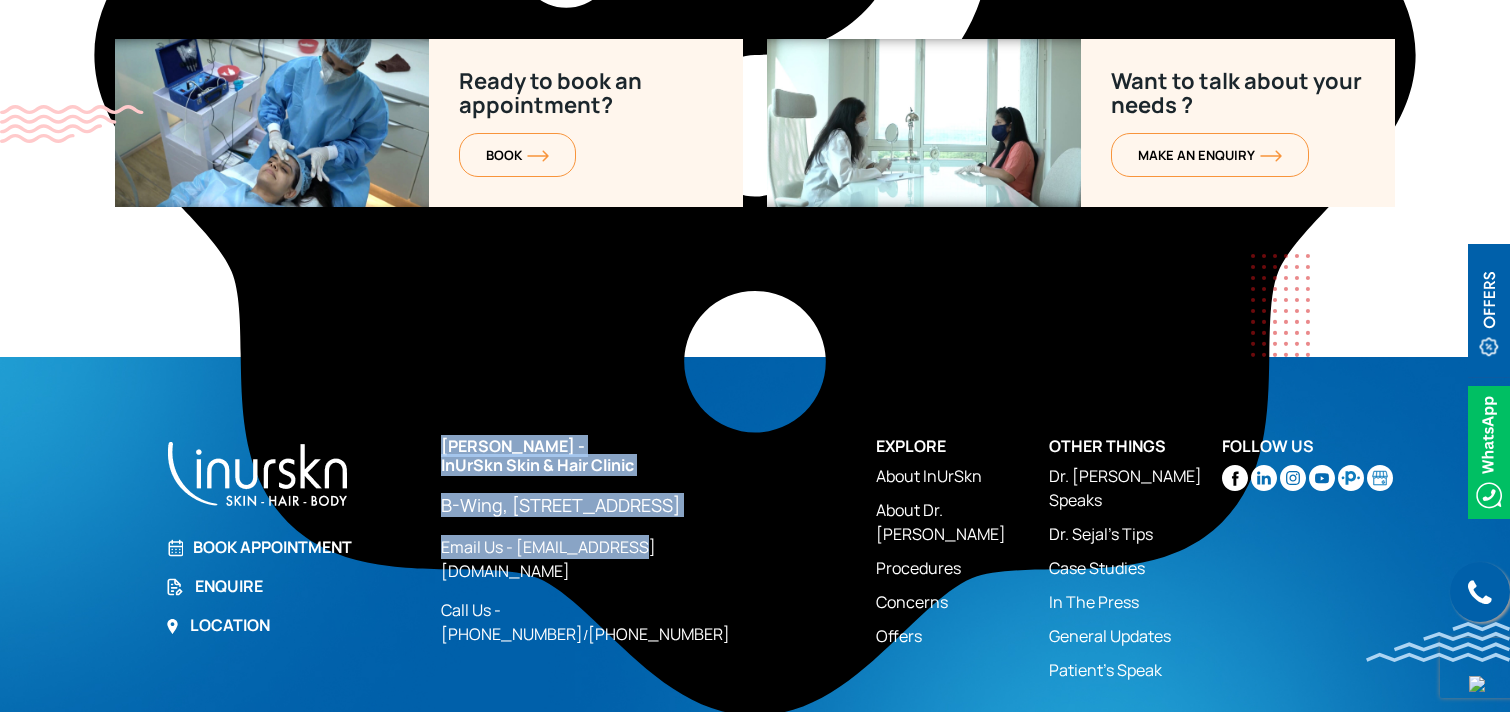 drag, startPoint x: 426, startPoint y: 550, endPoint x: 628, endPoint y: 545, distance: 202.06187 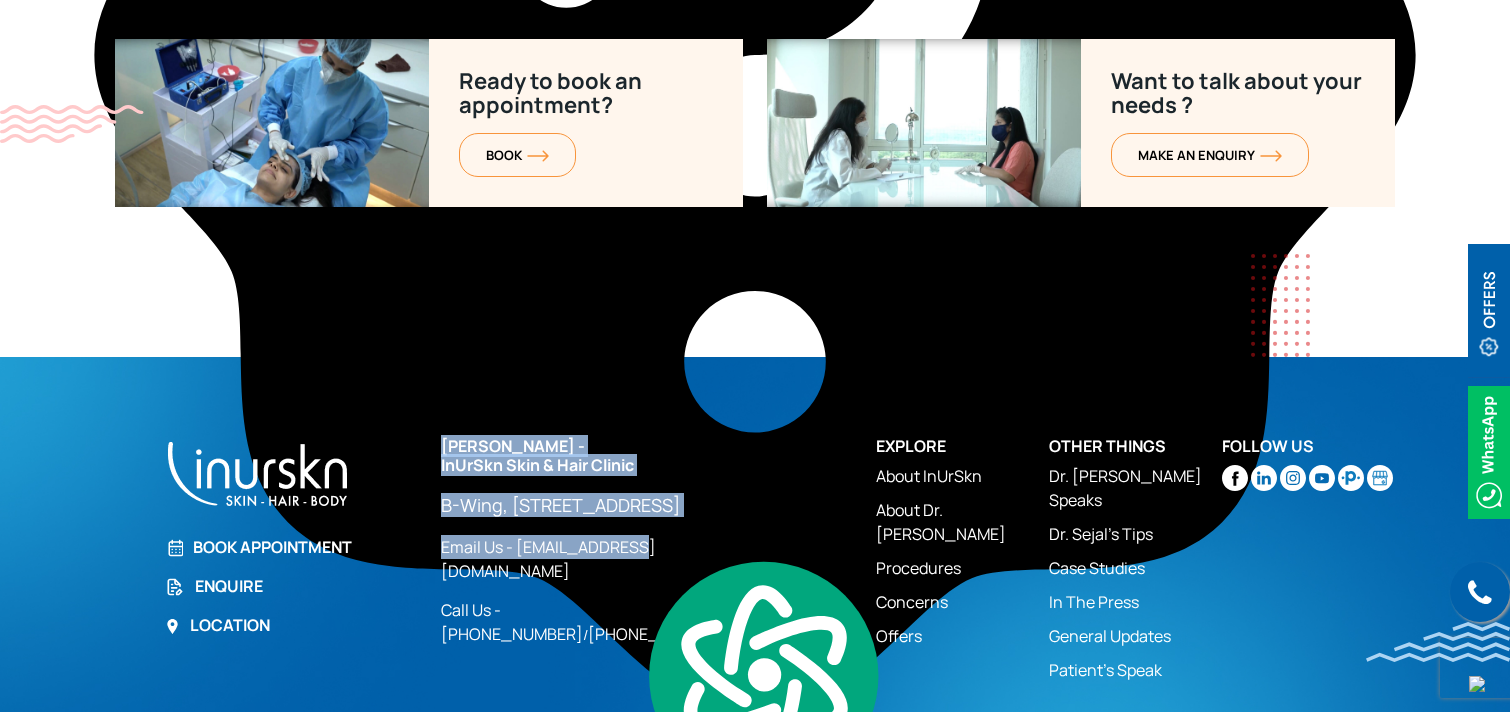click on "Email Us - [EMAIL_ADDRESS][DOMAIN_NAME]" at bounding box center (606, 559) 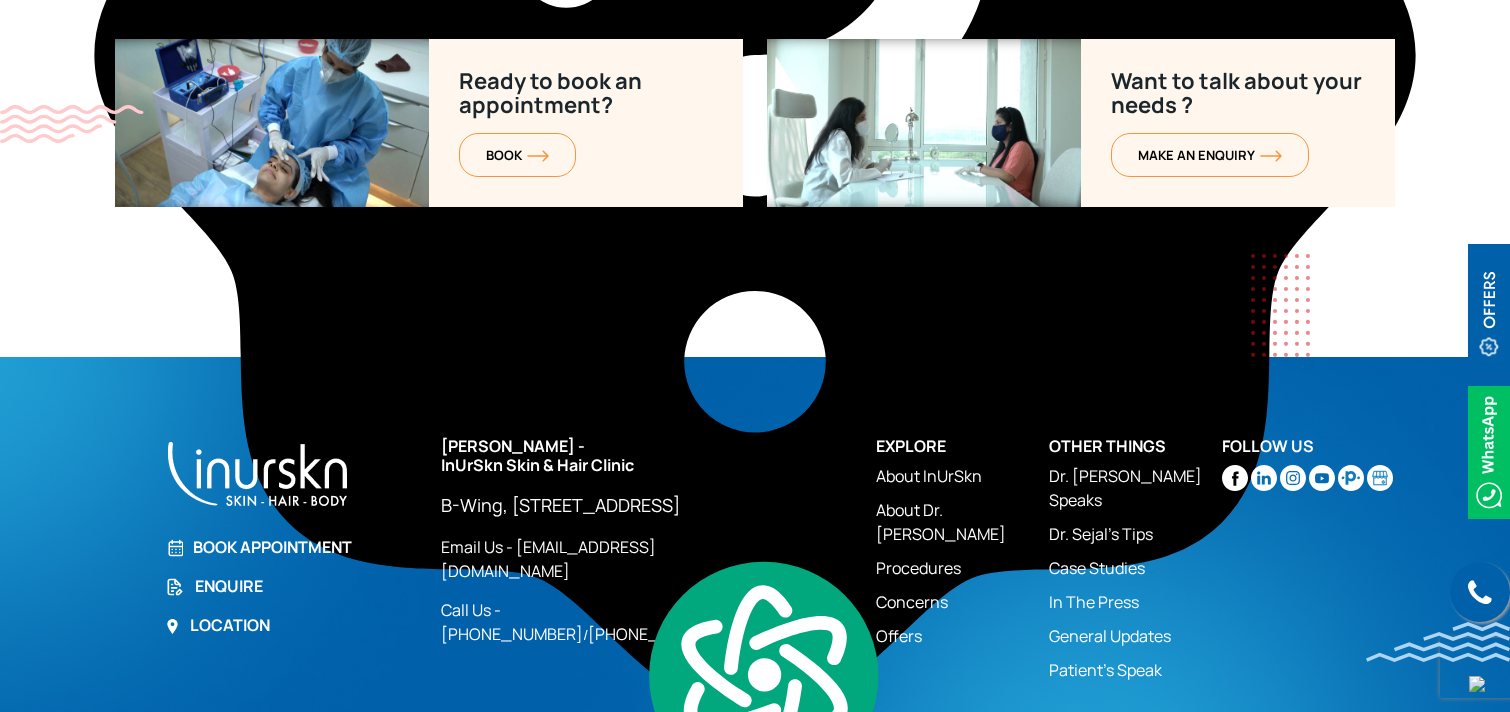 click on "© 2025 INURSKN DERMATOLOGY LLP" at bounding box center (755, 759) 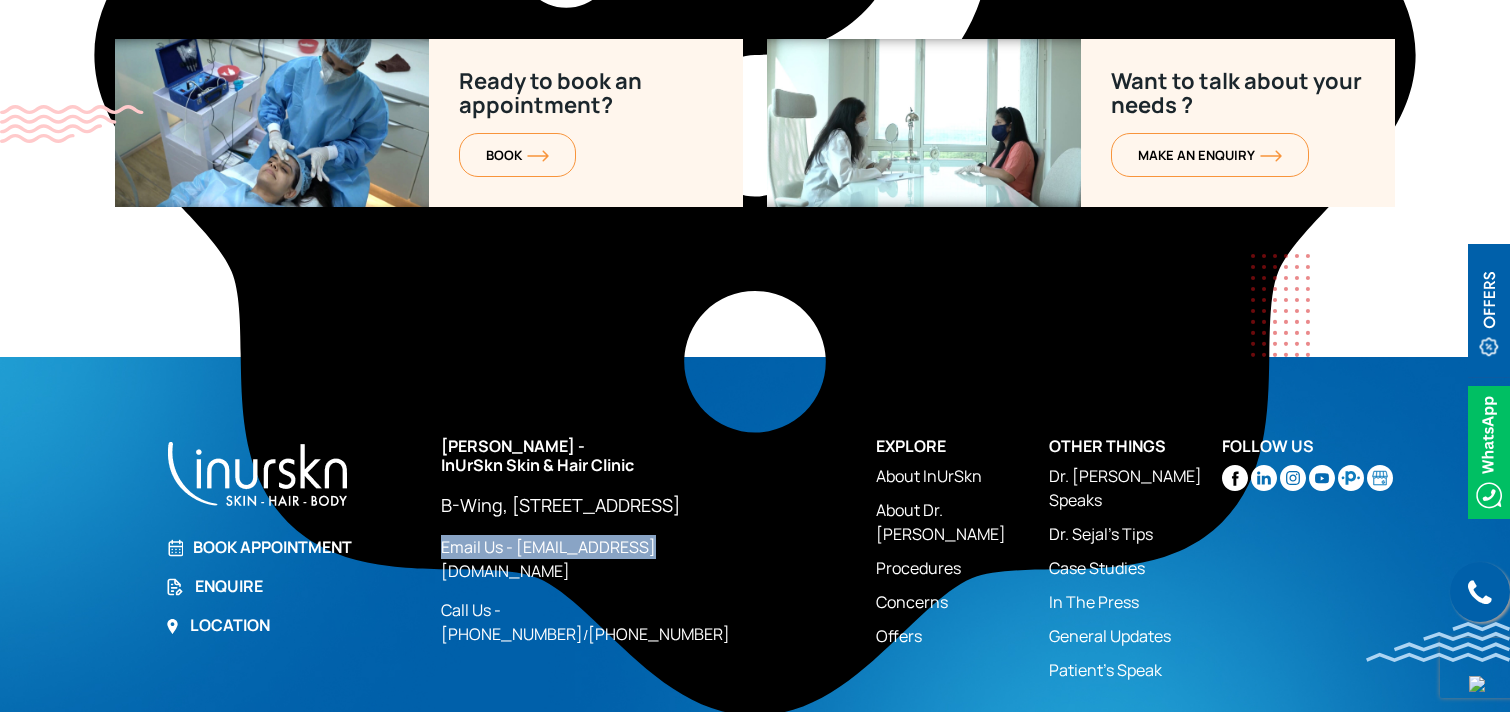 drag, startPoint x: 431, startPoint y: 544, endPoint x: 652, endPoint y: 536, distance: 221.14474 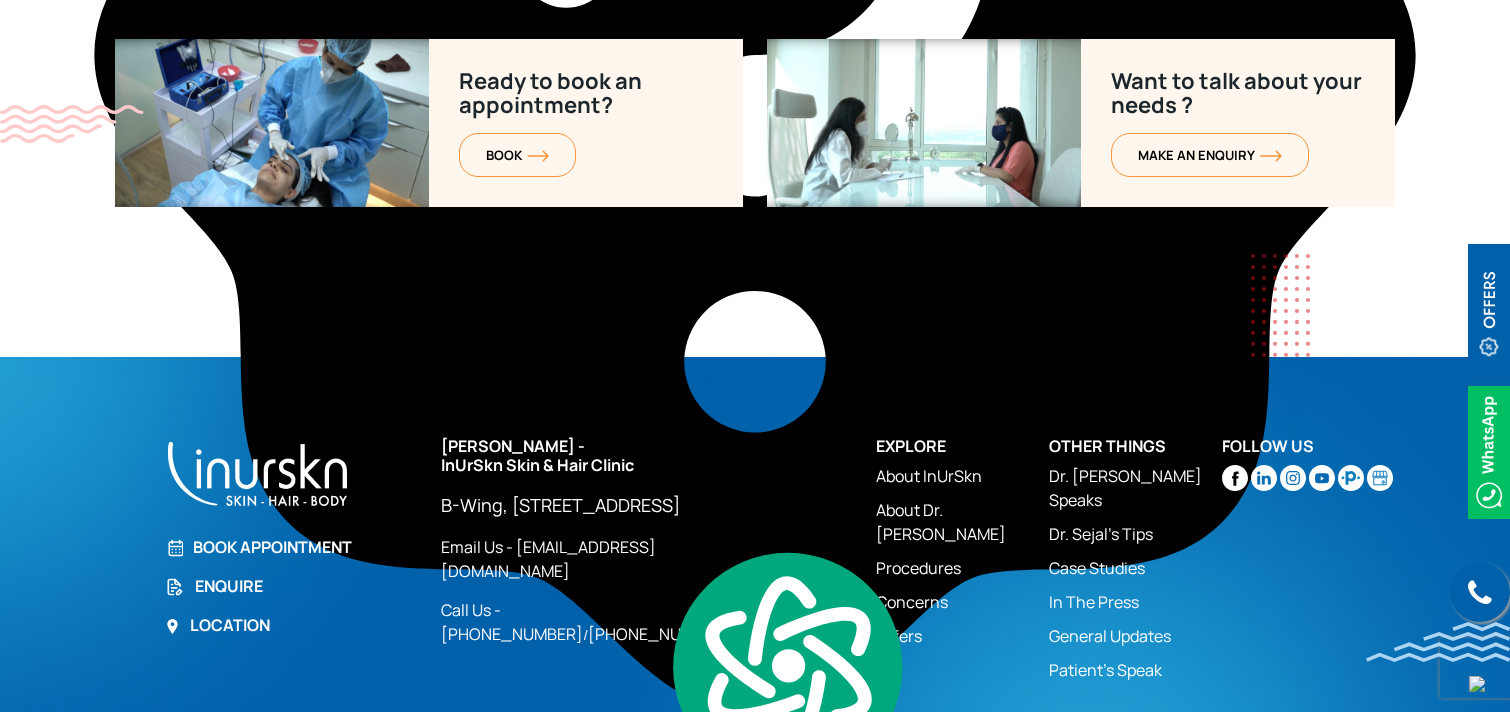 click on "Call us
Book Appointment
Enquire
Location
[PERSON_NAME] -  InUrSkn Skin & Hair Clinic
[STREET_ADDRESS]
Location
Email Us - [EMAIL_ADDRESS][DOMAIN_NAME]
Call Us - [PHONE_NUMBER]  /  [PHONE_NUMBER]
Explore
About InUrSkn
About Dr. [PERSON_NAME]
Procedures
Concerns
Offers
Other Things
Dr. [PERSON_NAME] Speaks
Dr. [PERSON_NAME]'s Tips
Case Studies
In The Press
General Updates
Patient’s Speak
Follow Us
EXPLORE
Offers" at bounding box center (755, 605) 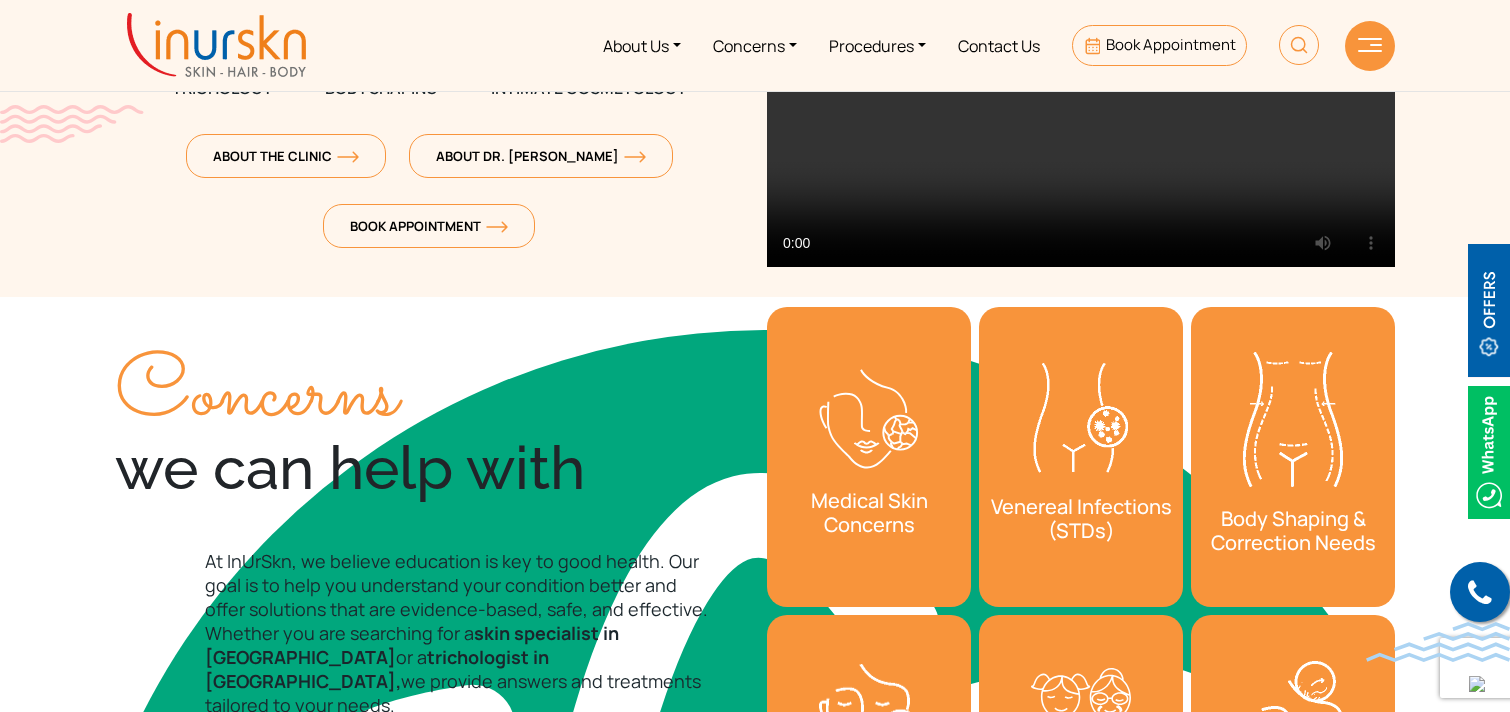 scroll, scrollTop: 0, scrollLeft: 0, axis: both 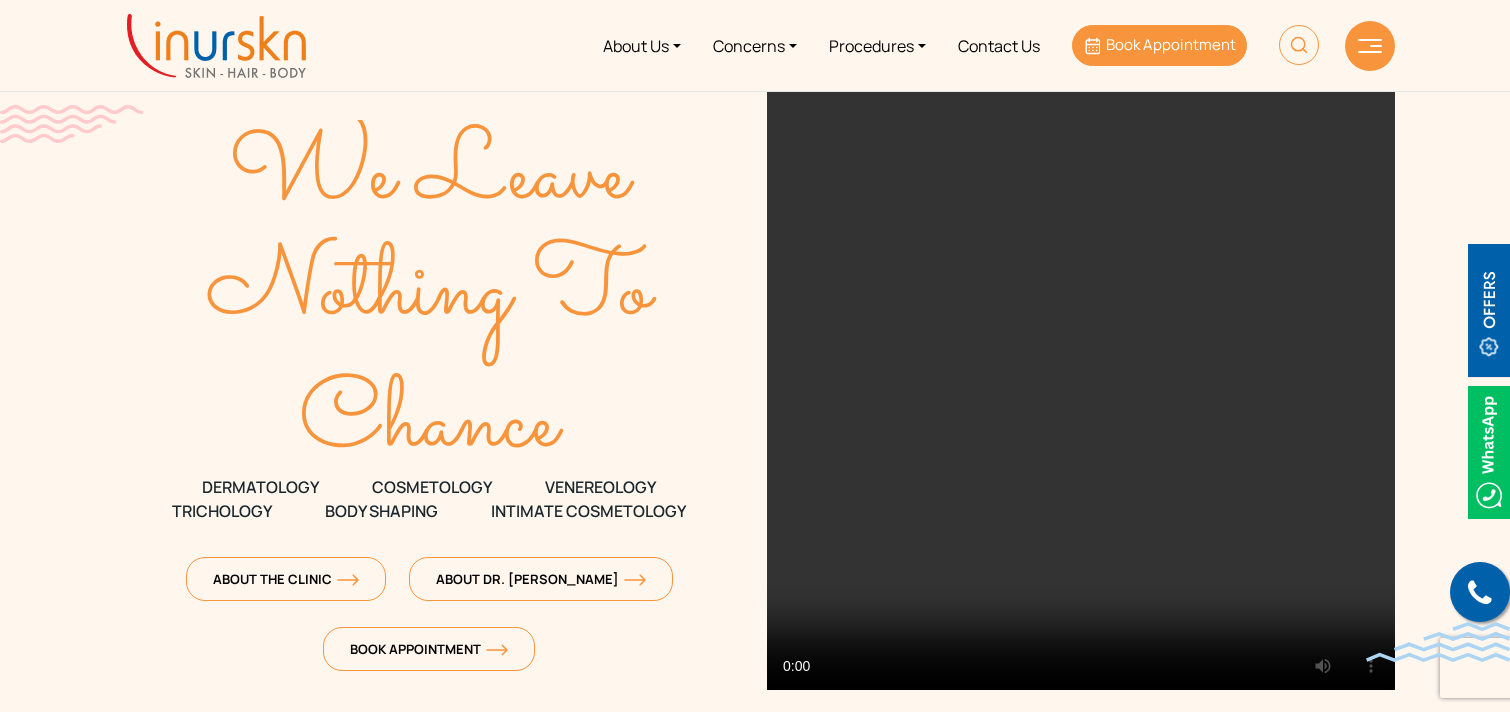 click on "Book Appointment" at bounding box center (1171, 44) 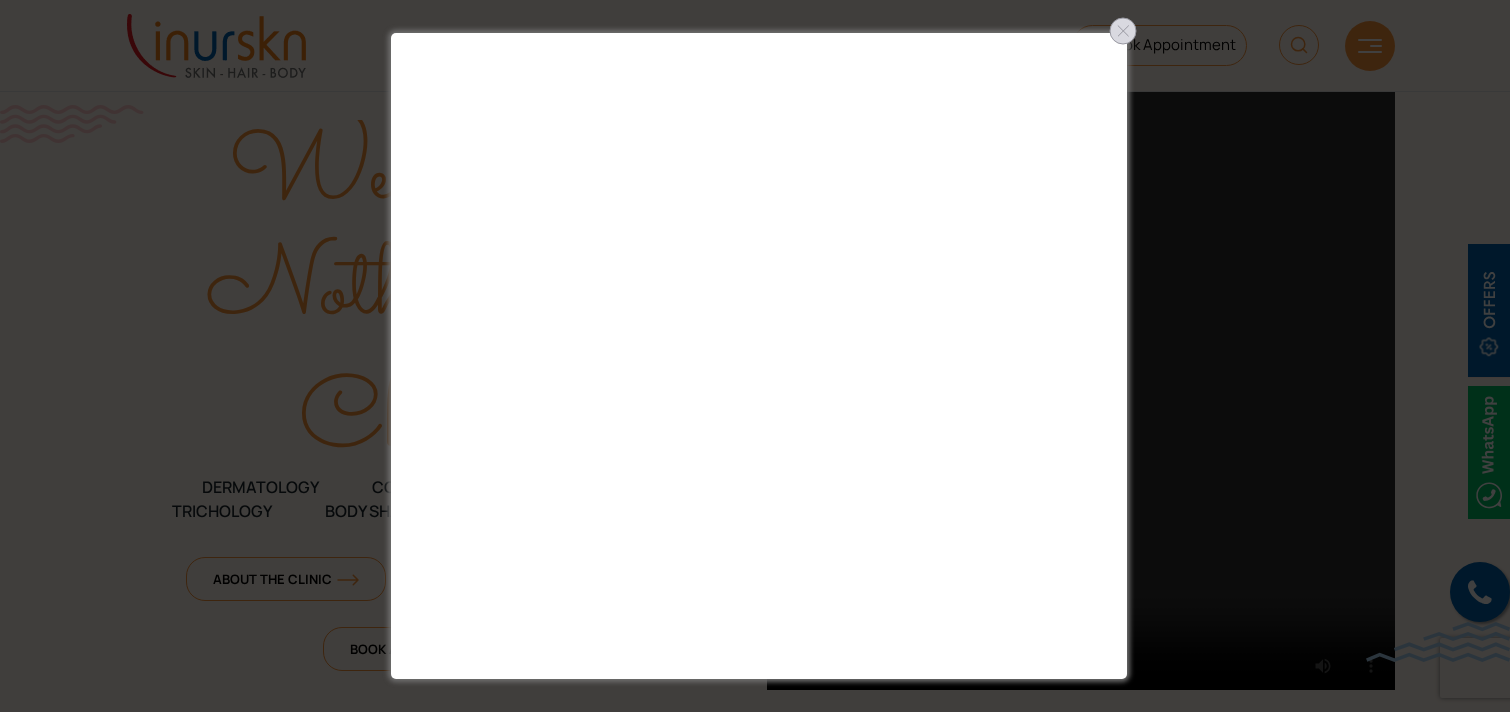 click at bounding box center (1123, 31) 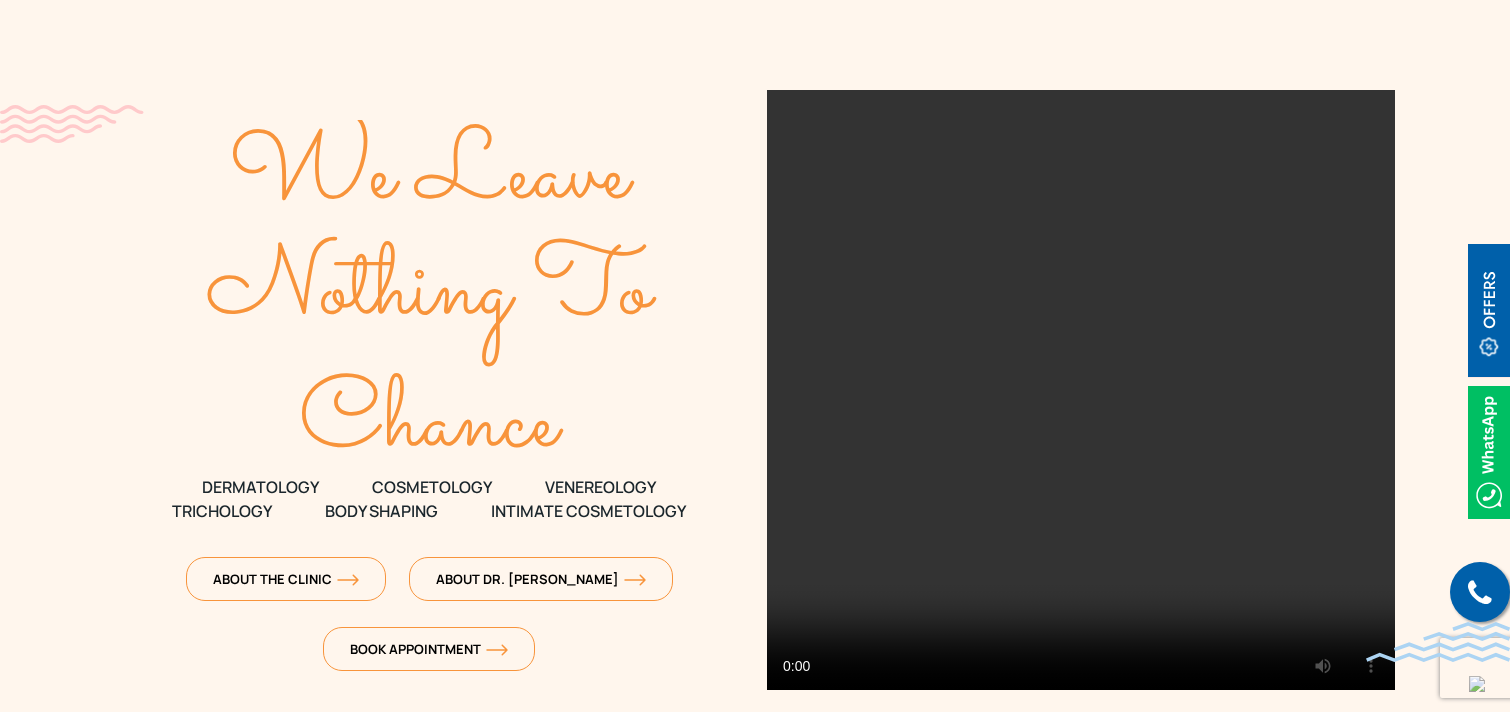 scroll, scrollTop: 8280, scrollLeft: 0, axis: vertical 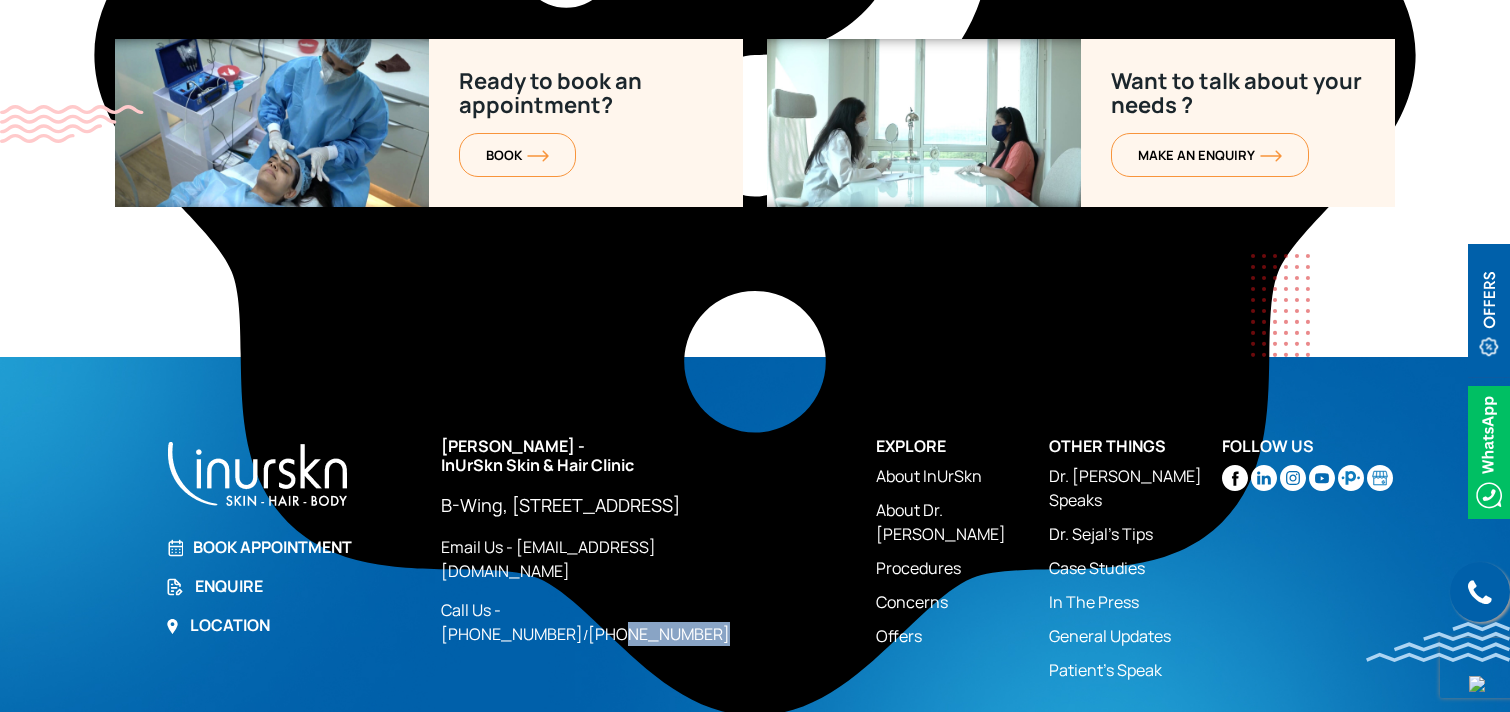 drag, startPoint x: 778, startPoint y: 583, endPoint x: 666, endPoint y: 583, distance: 112 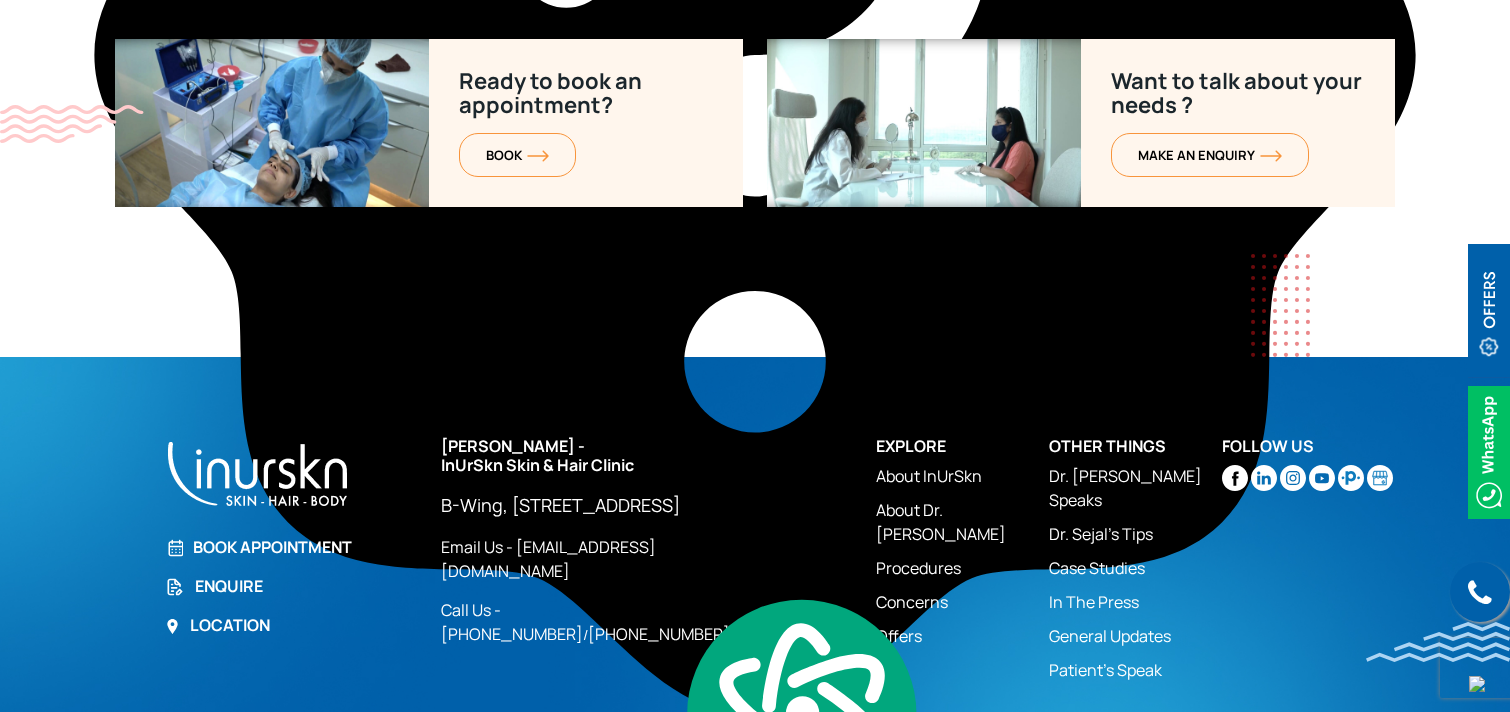 click on "Privacy Policy & Legal Disclaimer" at bounding box center (320, 761) 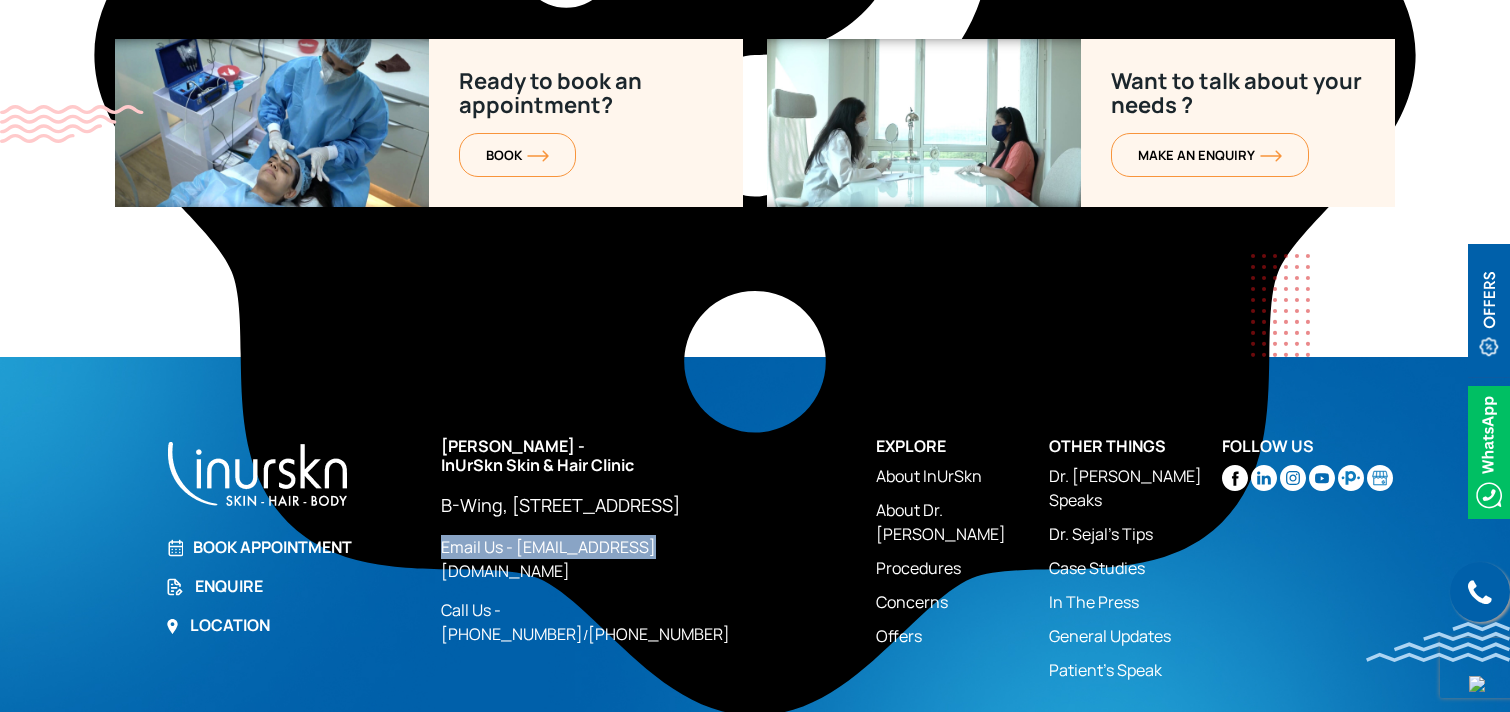 drag, startPoint x: 430, startPoint y: 545, endPoint x: 640, endPoint y: 542, distance: 210.02142 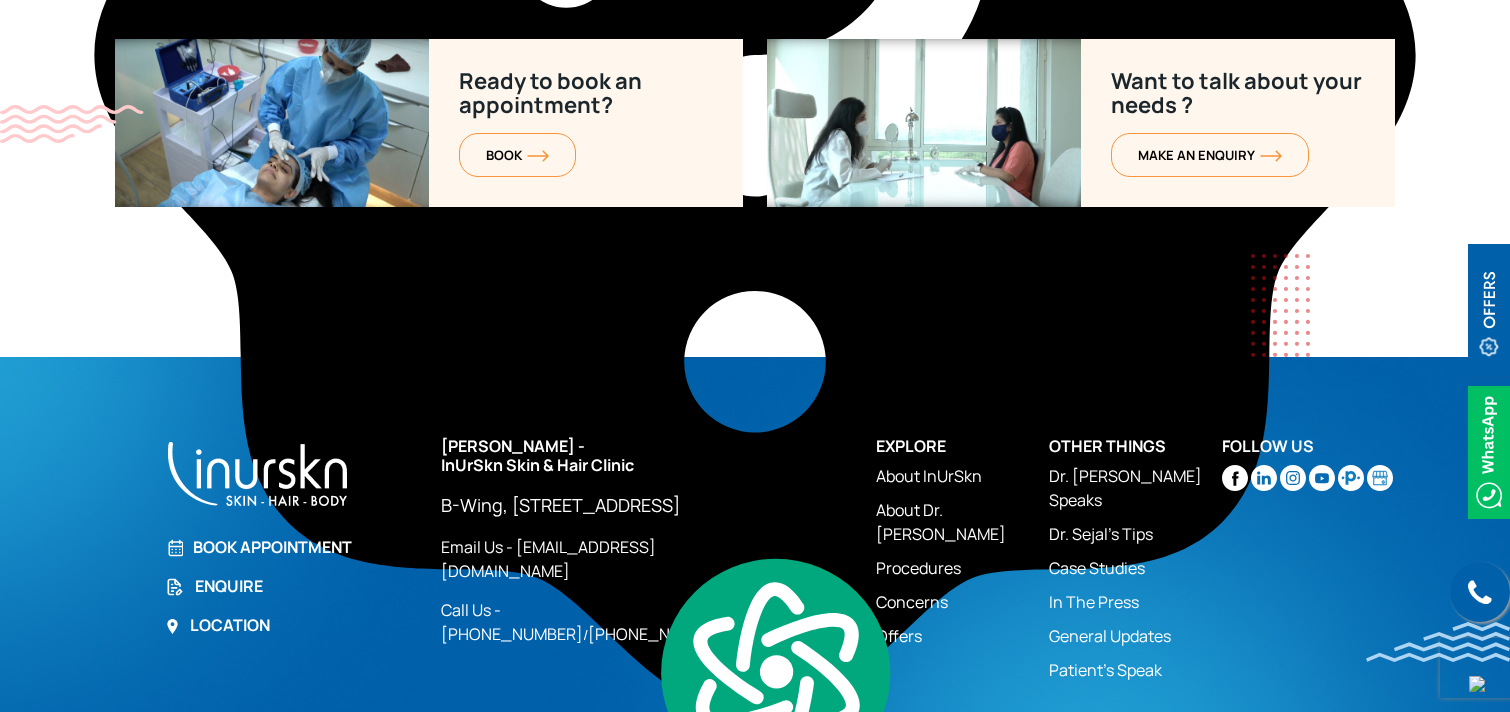 click at bounding box center (755, 732) 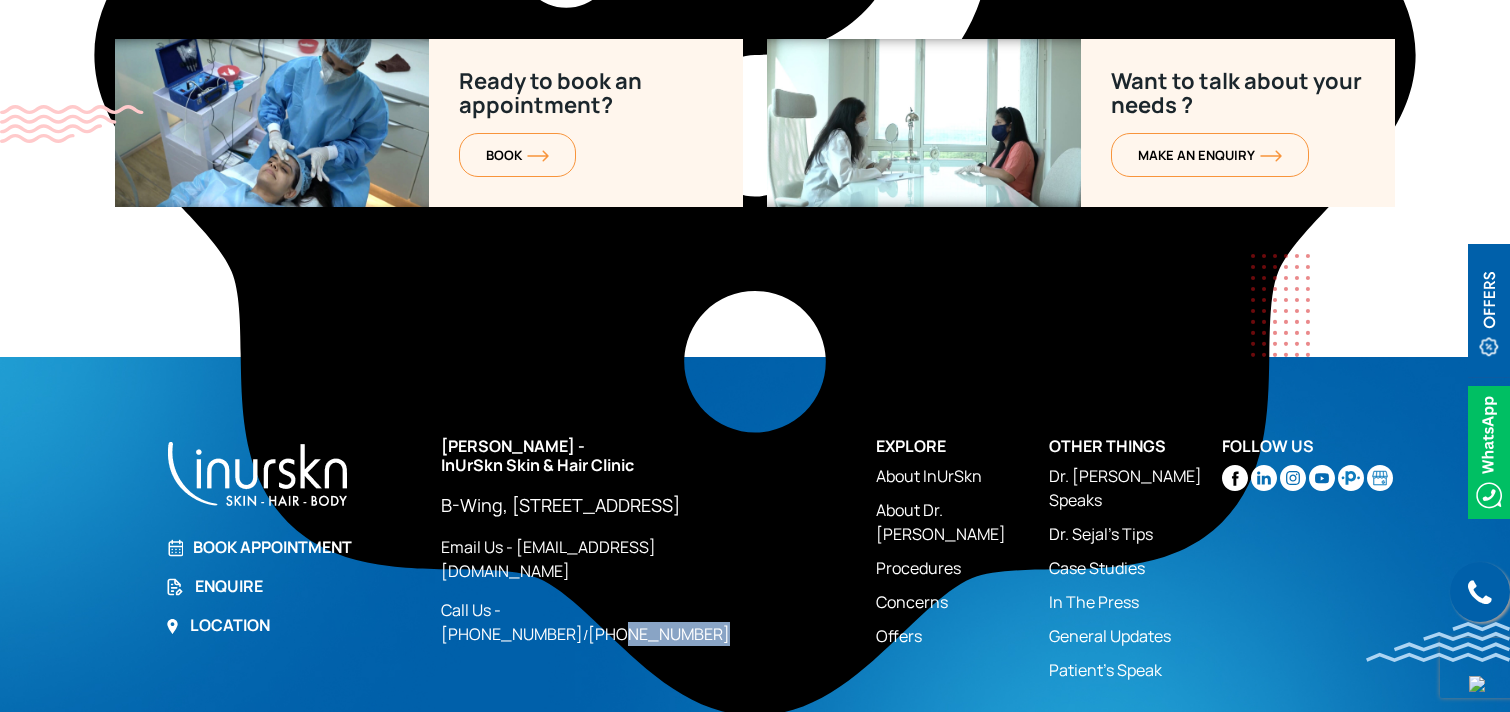 drag, startPoint x: 770, startPoint y: 577, endPoint x: 665, endPoint y: 584, distance: 105.23308 